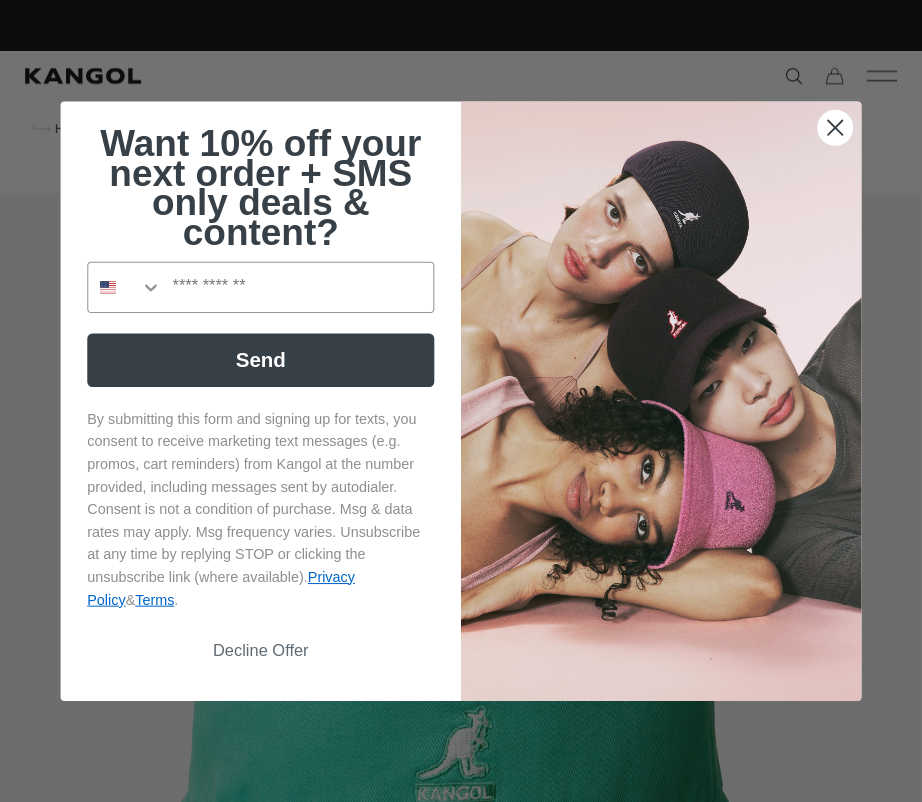scroll, scrollTop: 0, scrollLeft: 0, axis: both 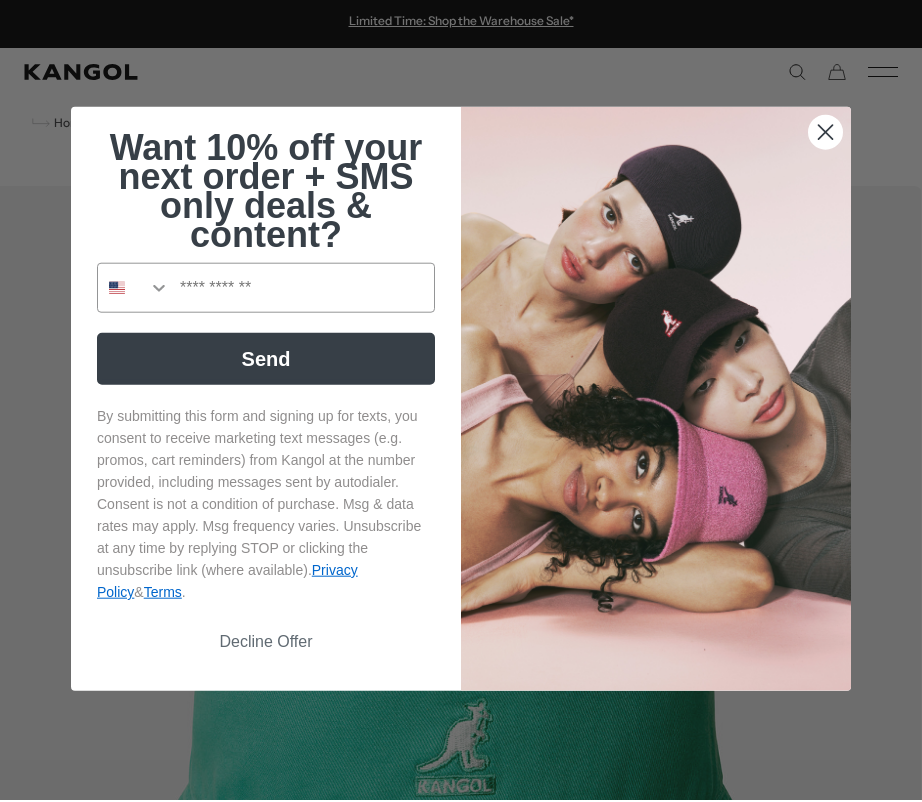 click on "Decline Offer" at bounding box center (266, 644) 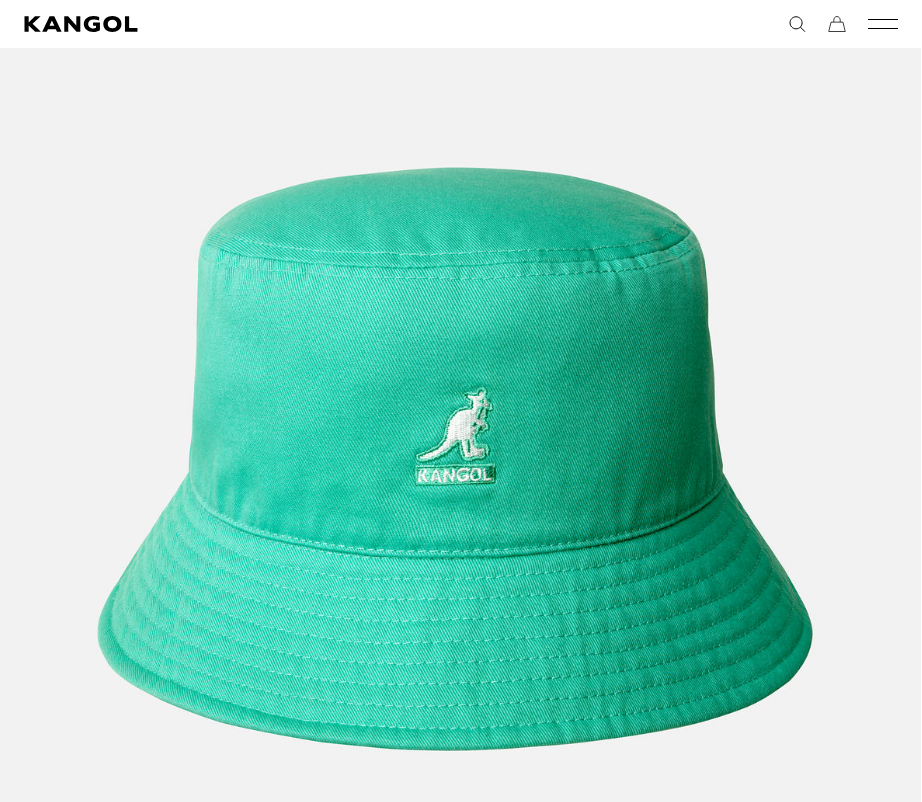 scroll, scrollTop: 343, scrollLeft: 0, axis: vertical 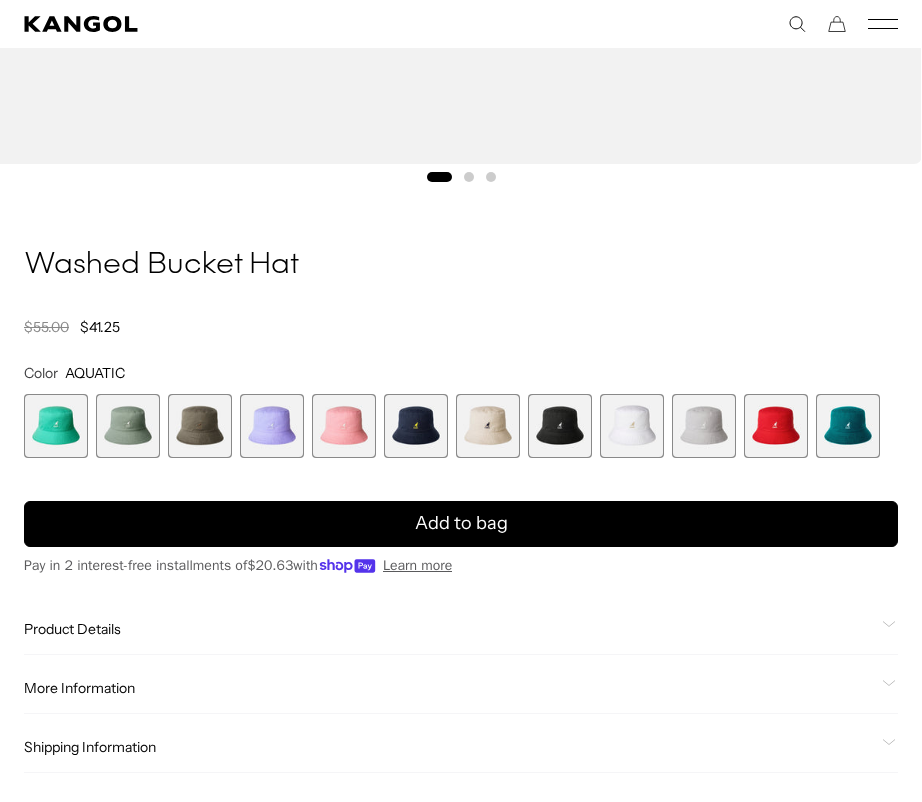 click at bounding box center [488, 426] 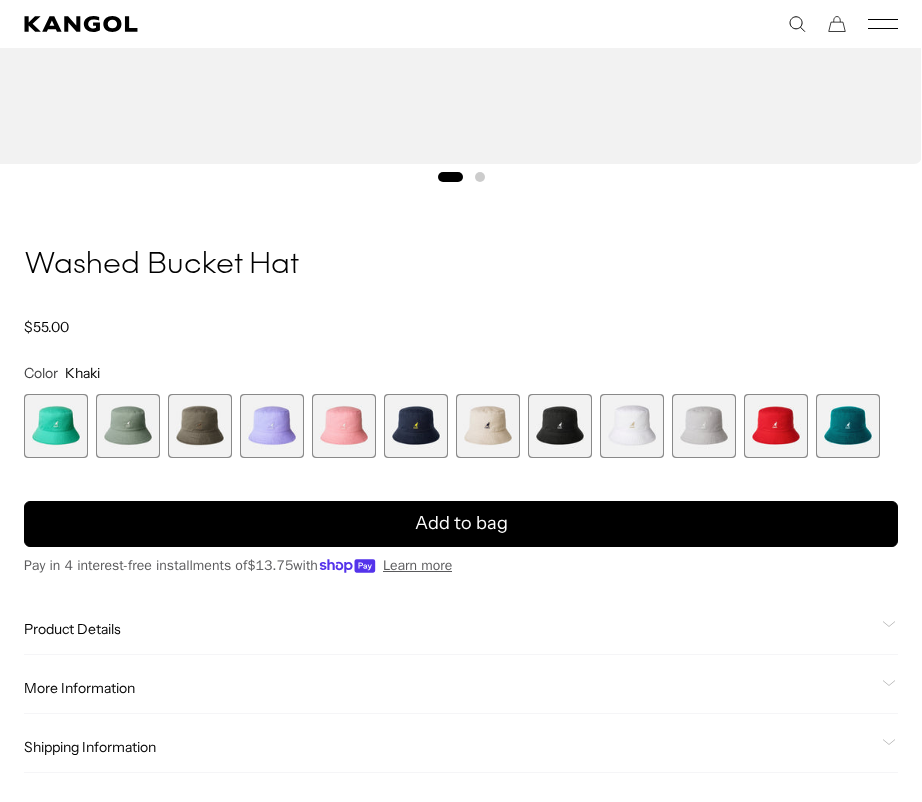 scroll, scrollTop: 0, scrollLeft: 0, axis: both 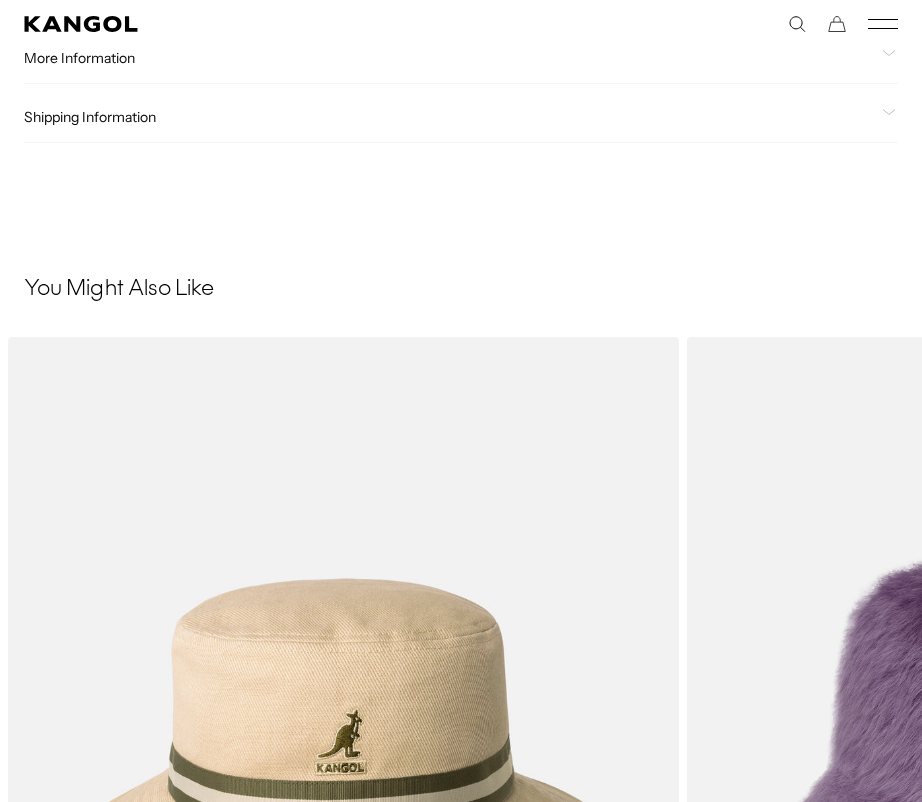 click at bounding box center [0, 0] 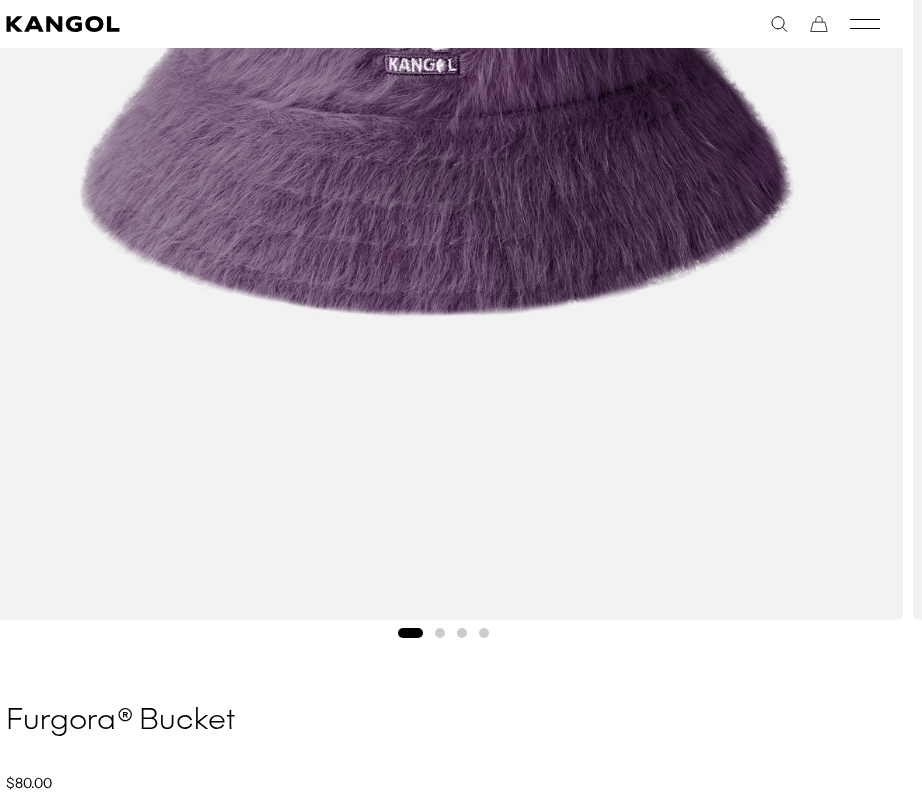 scroll, scrollTop: 752, scrollLeft: 18, axis: both 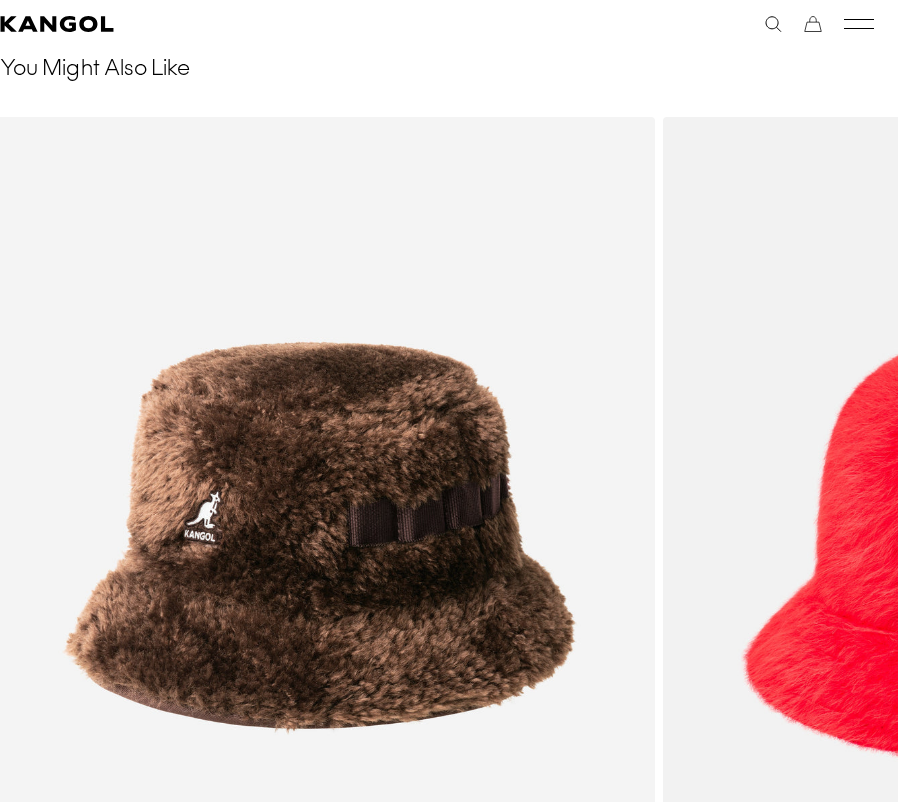click at bounding box center (0, 0) 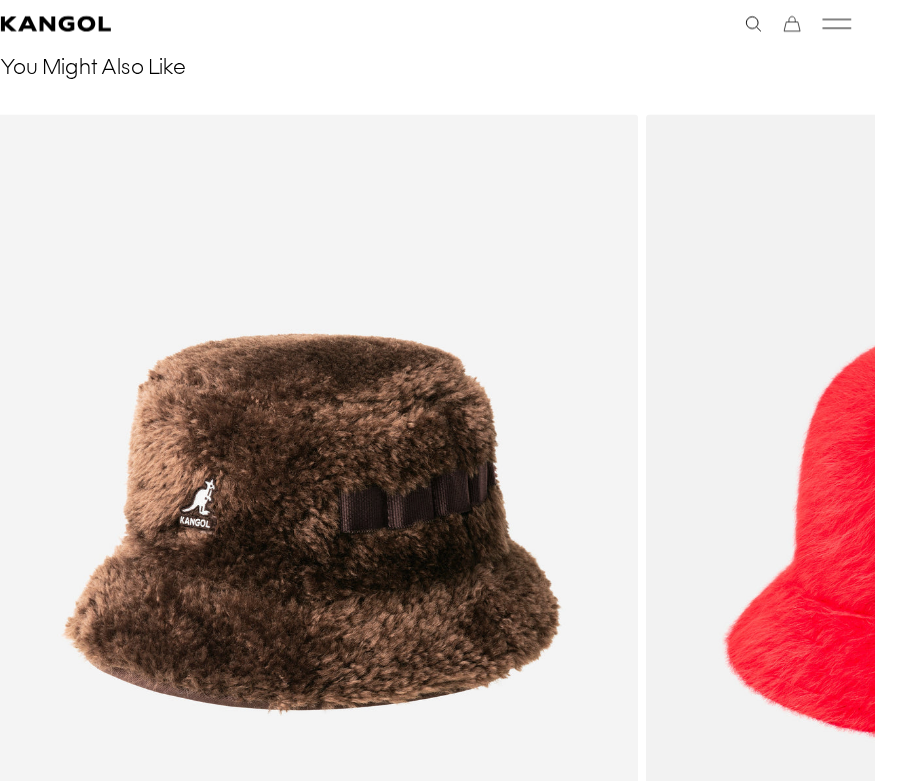 scroll, scrollTop: 2, scrollLeft: 0, axis: vertical 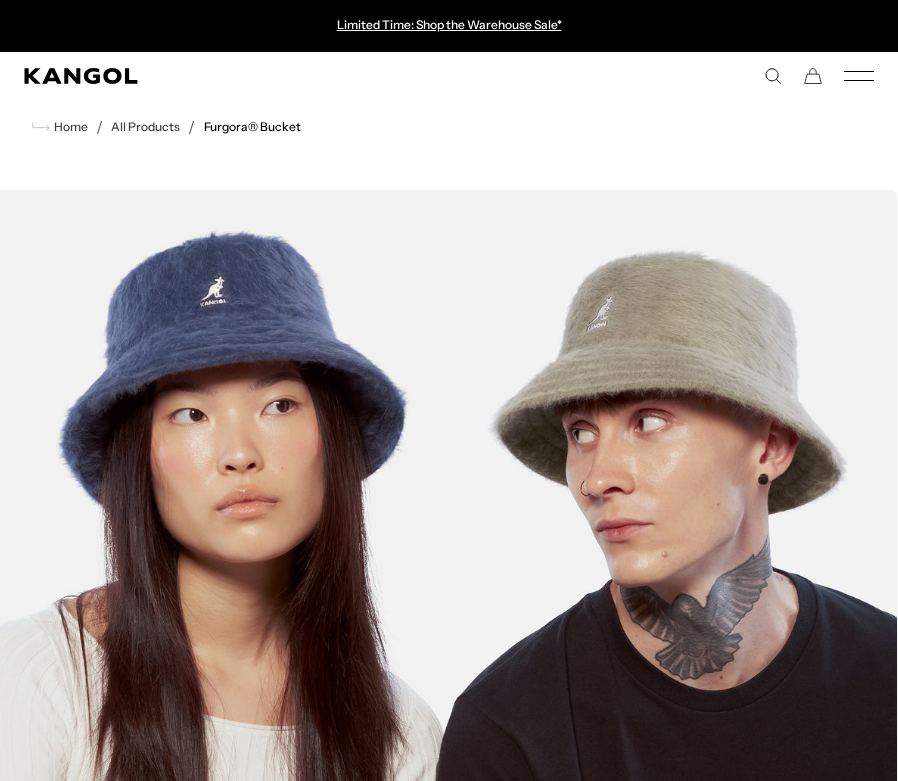 click at bounding box center (443, 759) 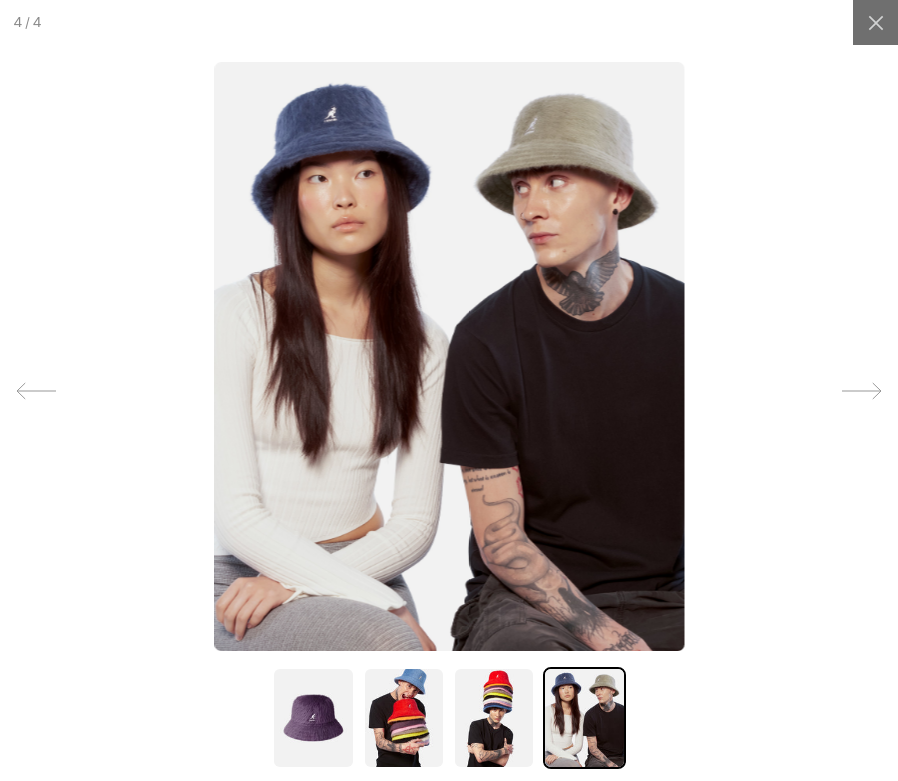 scroll, scrollTop: 0, scrollLeft: 0, axis: both 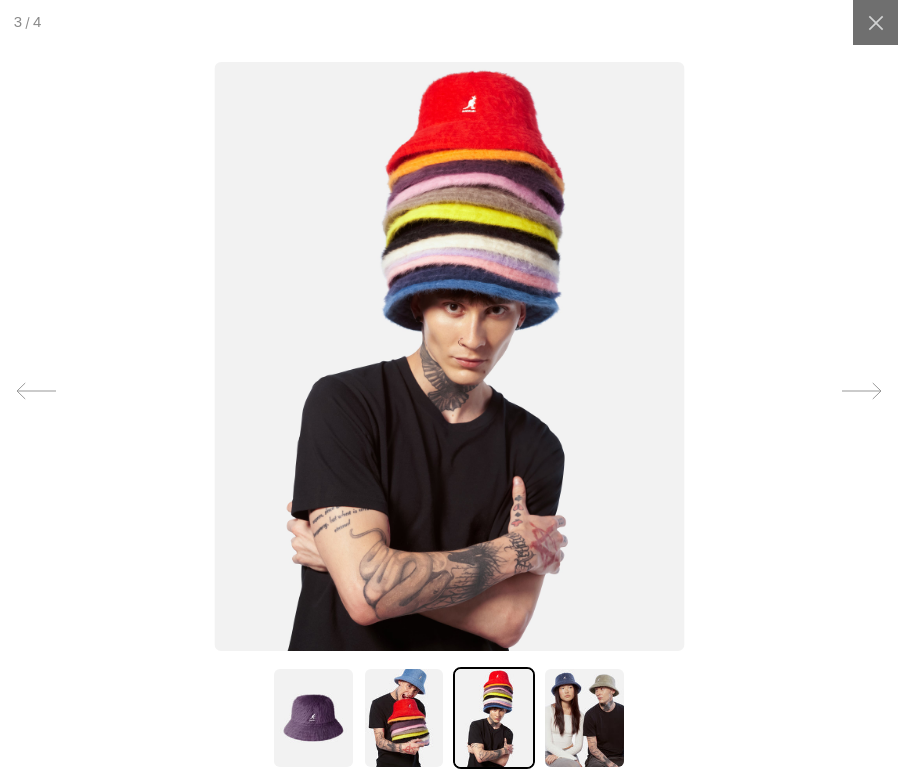 click 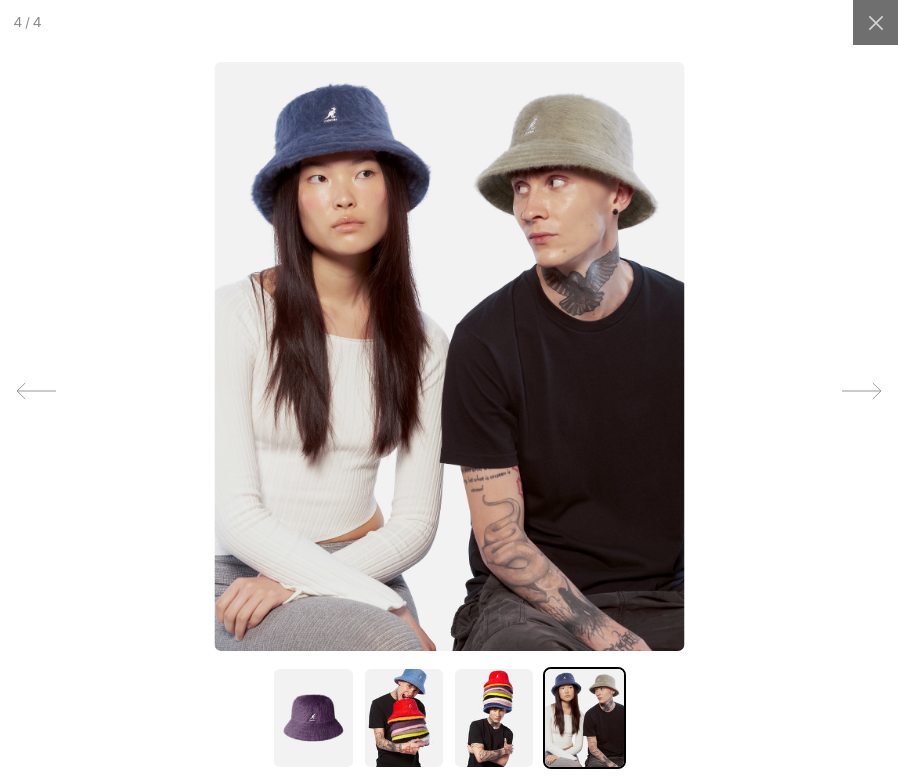 click at bounding box center [850, 391] 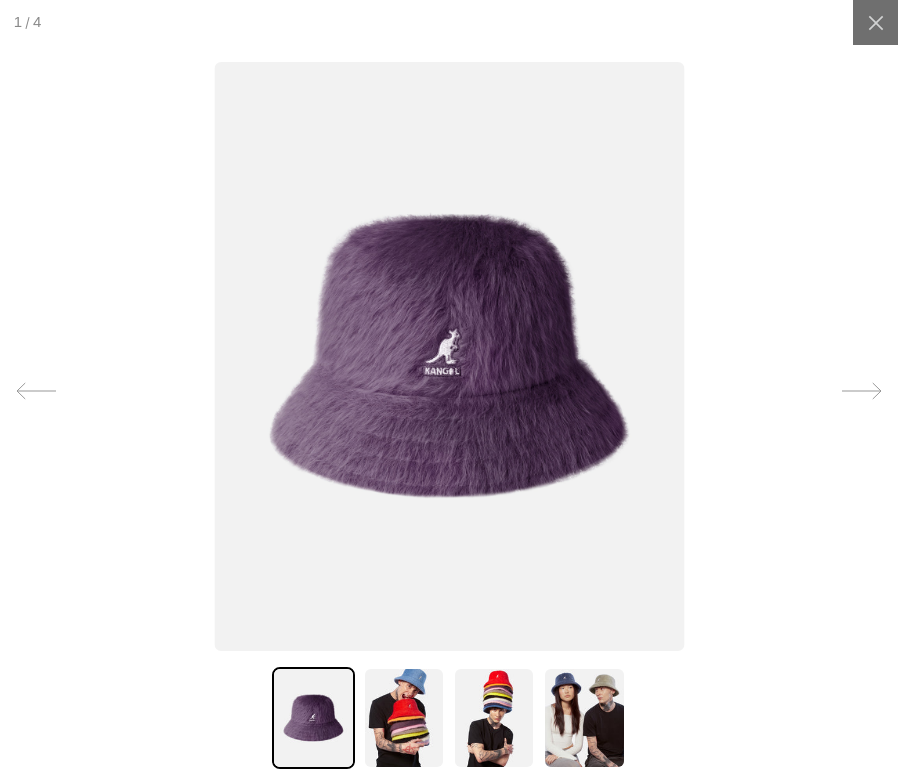 scroll, scrollTop: 0, scrollLeft: 0, axis: both 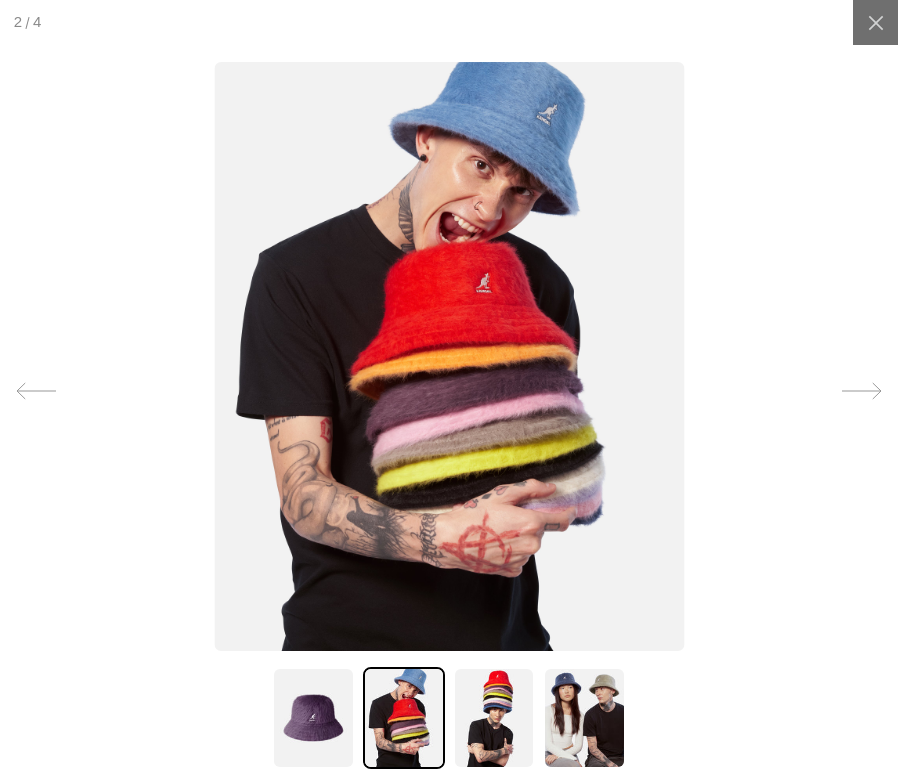 click at bounding box center [862, 391] 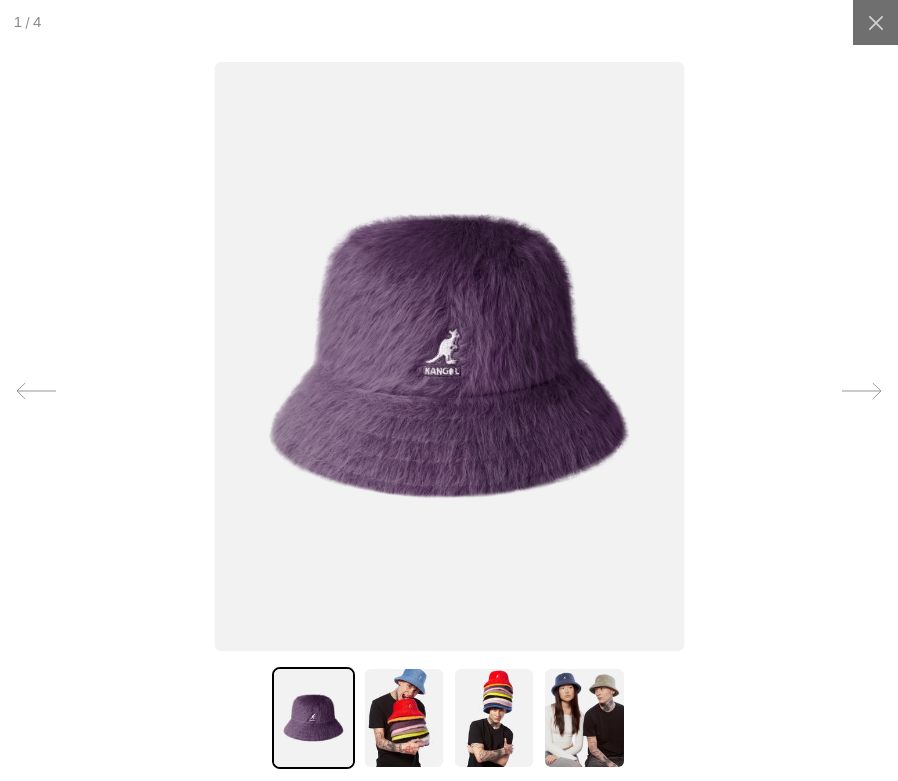 scroll, scrollTop: 0, scrollLeft: 0, axis: both 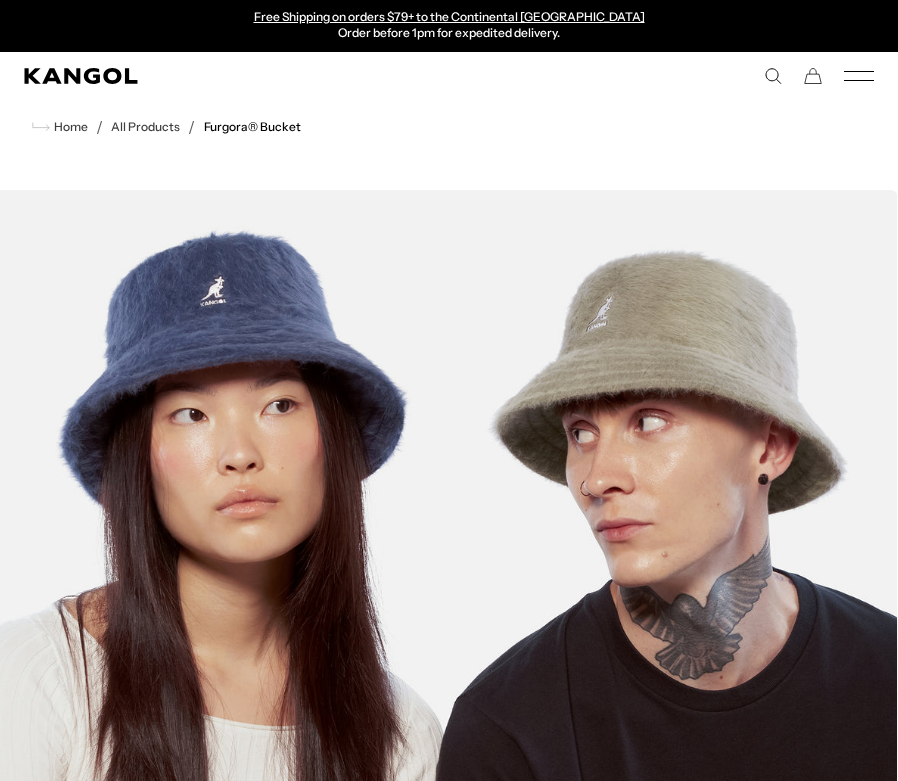 click on "All Products" at bounding box center (145, 127) 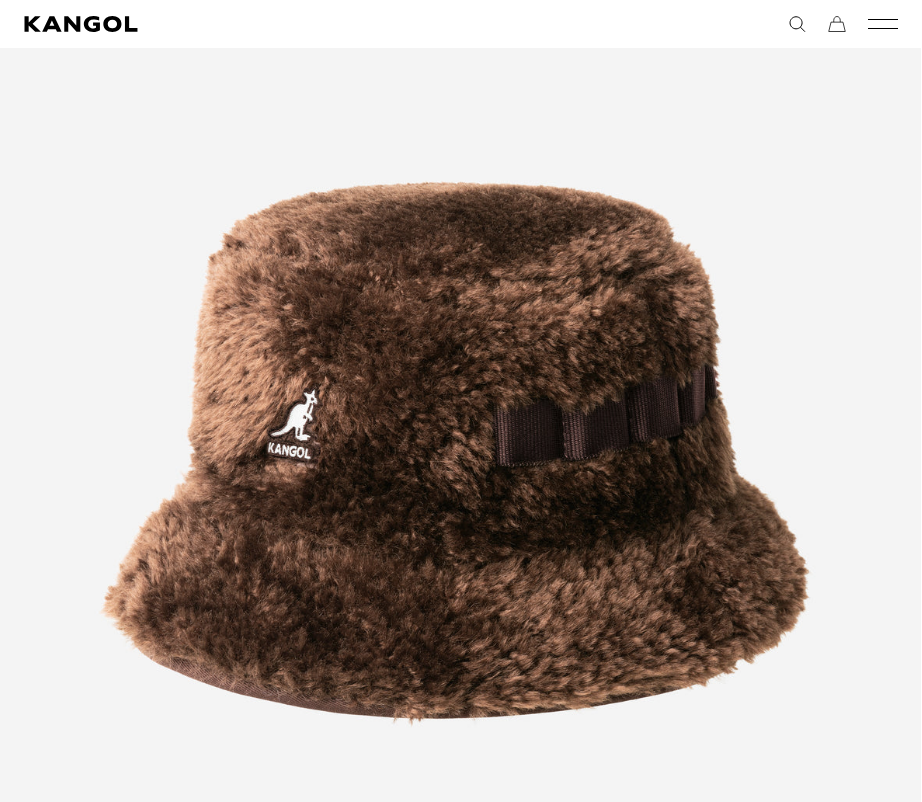 scroll, scrollTop: 343, scrollLeft: 0, axis: vertical 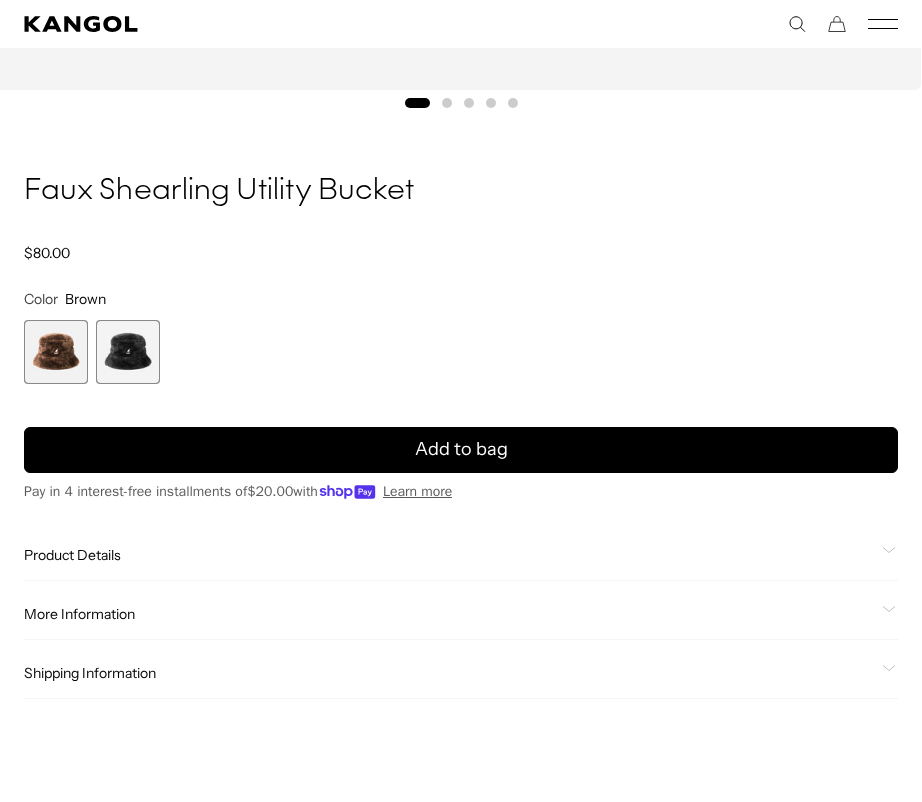 click on "Product Details" 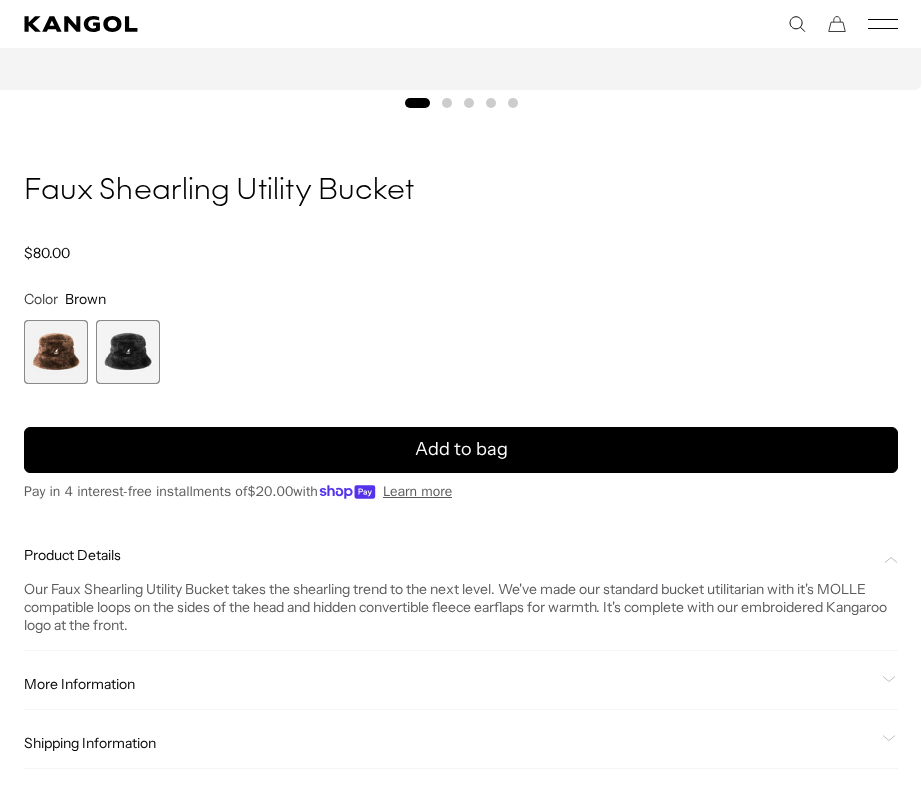 scroll, scrollTop: 0, scrollLeft: 0, axis: both 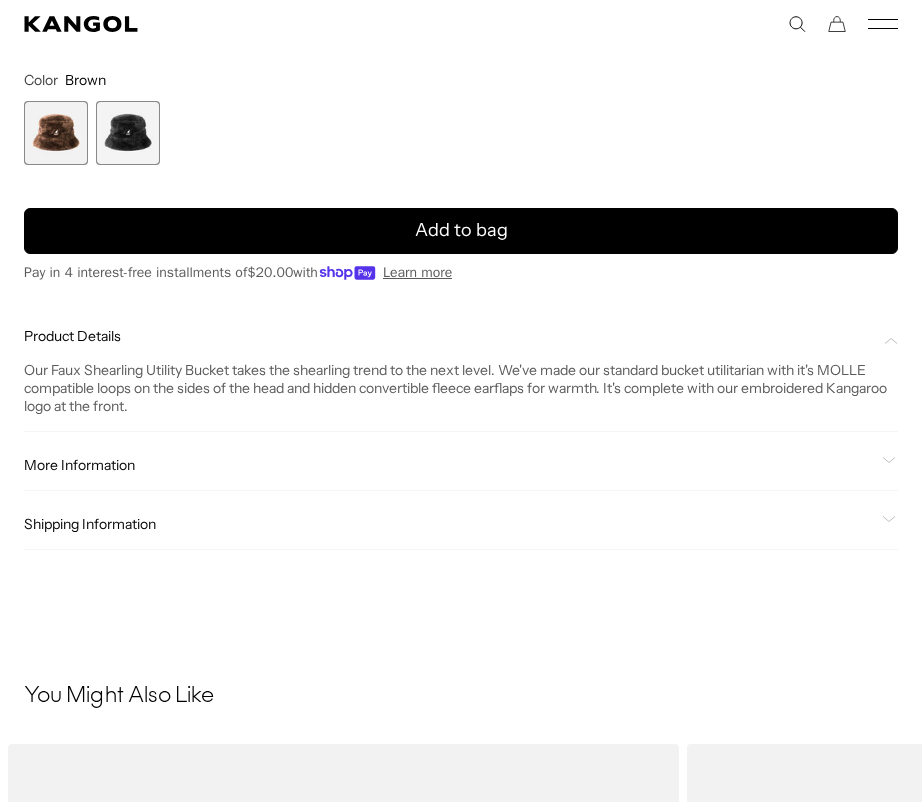 click on "Learn more" at bounding box center (417, 272) 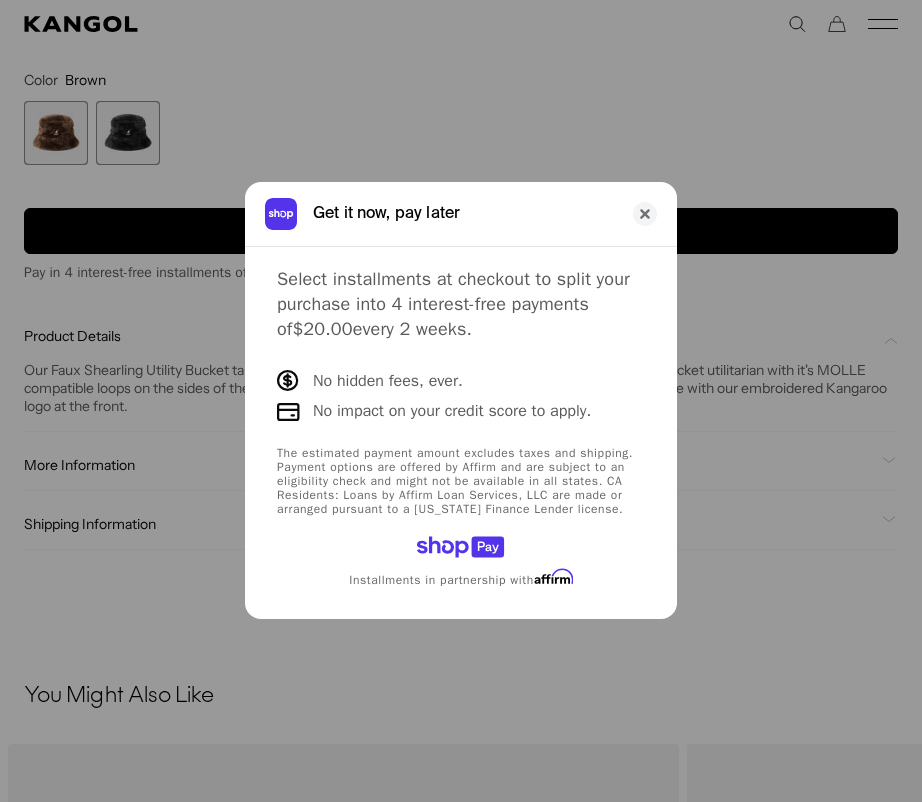 scroll, scrollTop: 0, scrollLeft: 0, axis: both 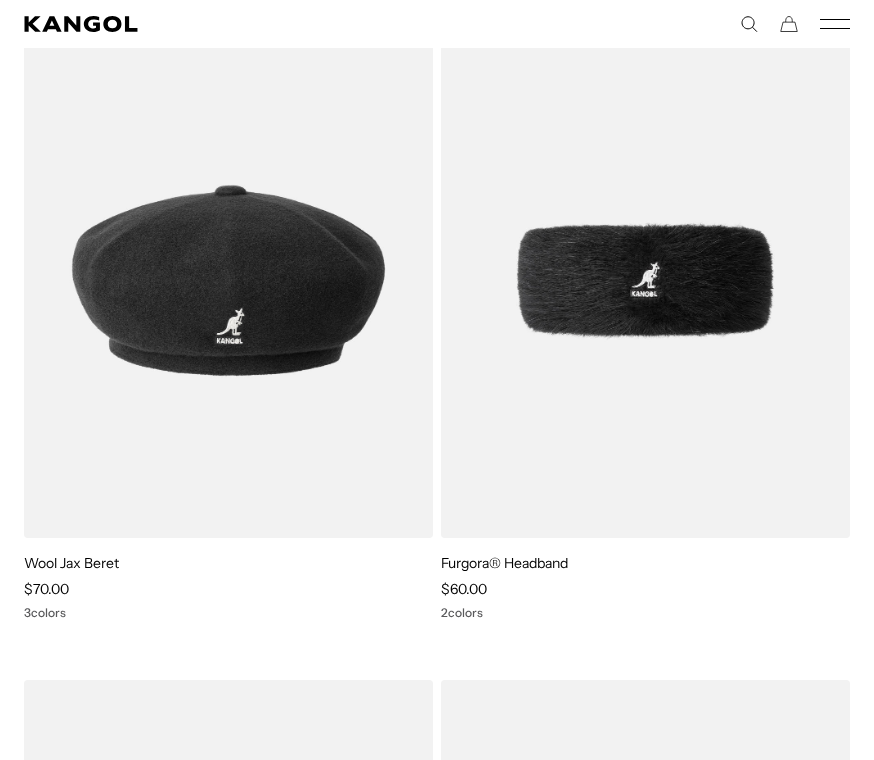 click at bounding box center [0, 0] 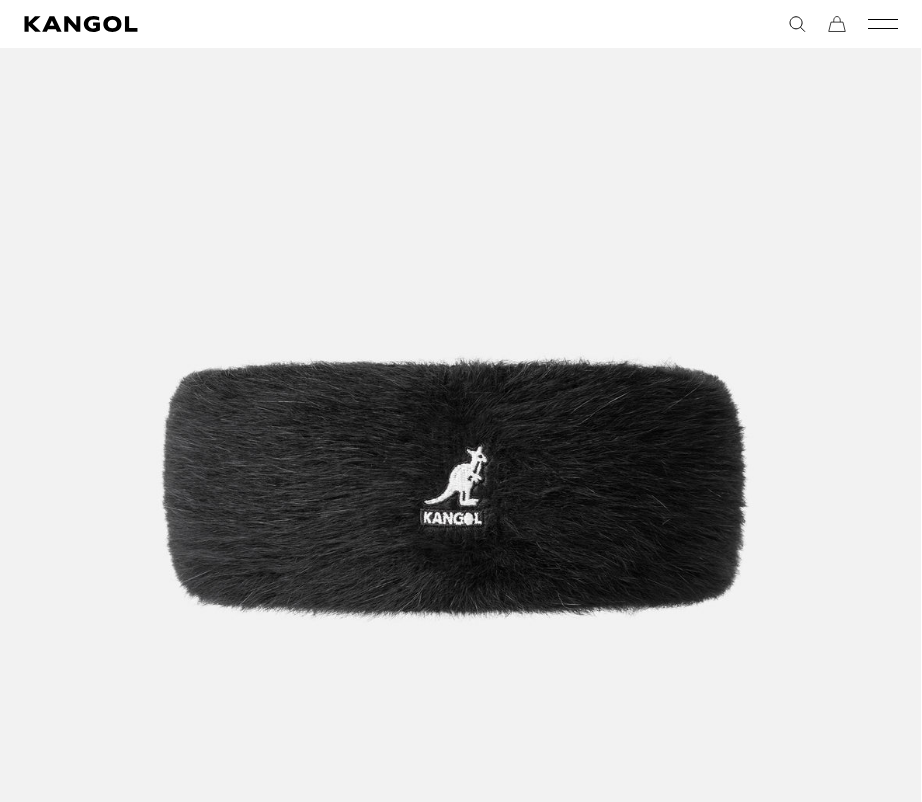 scroll, scrollTop: 296, scrollLeft: 0, axis: vertical 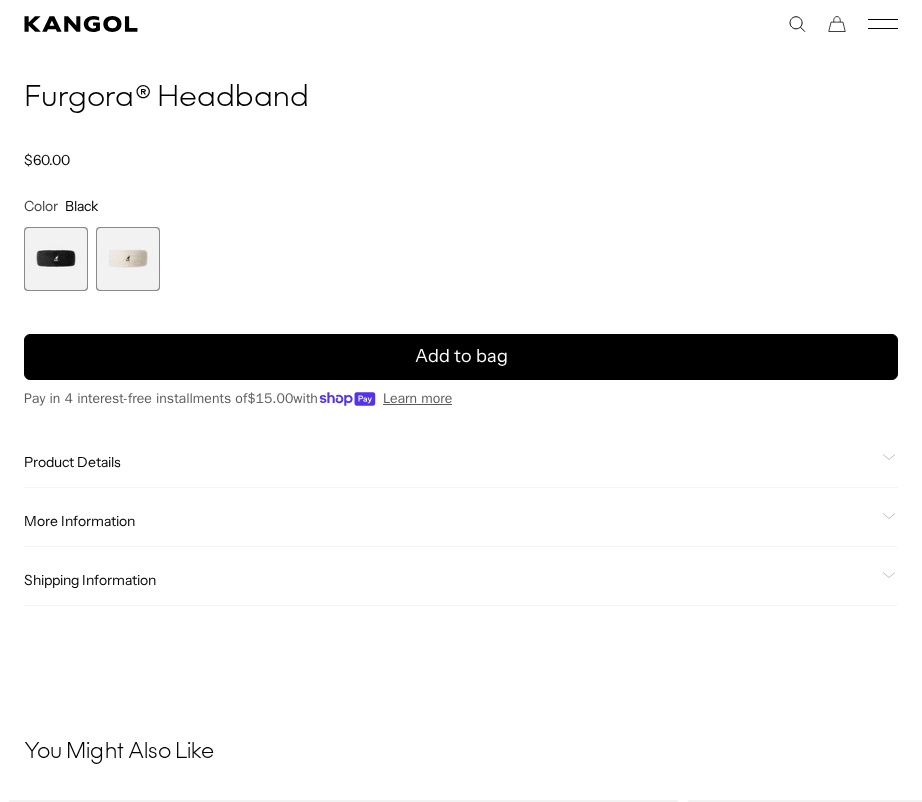 click on "Product Details" 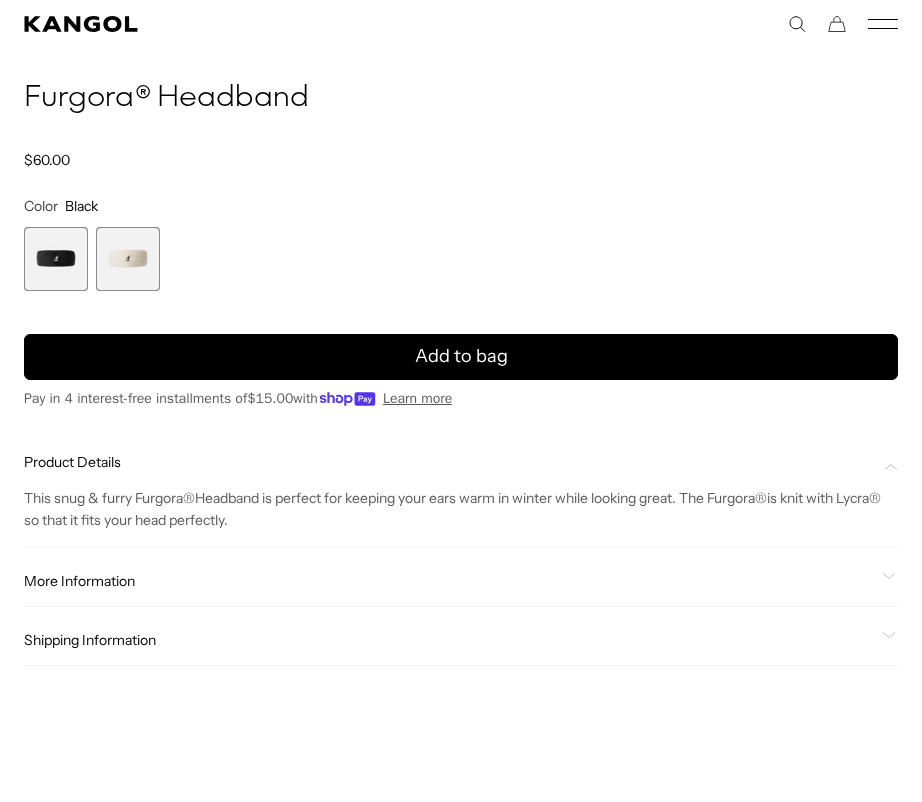 scroll, scrollTop: 0, scrollLeft: 0, axis: both 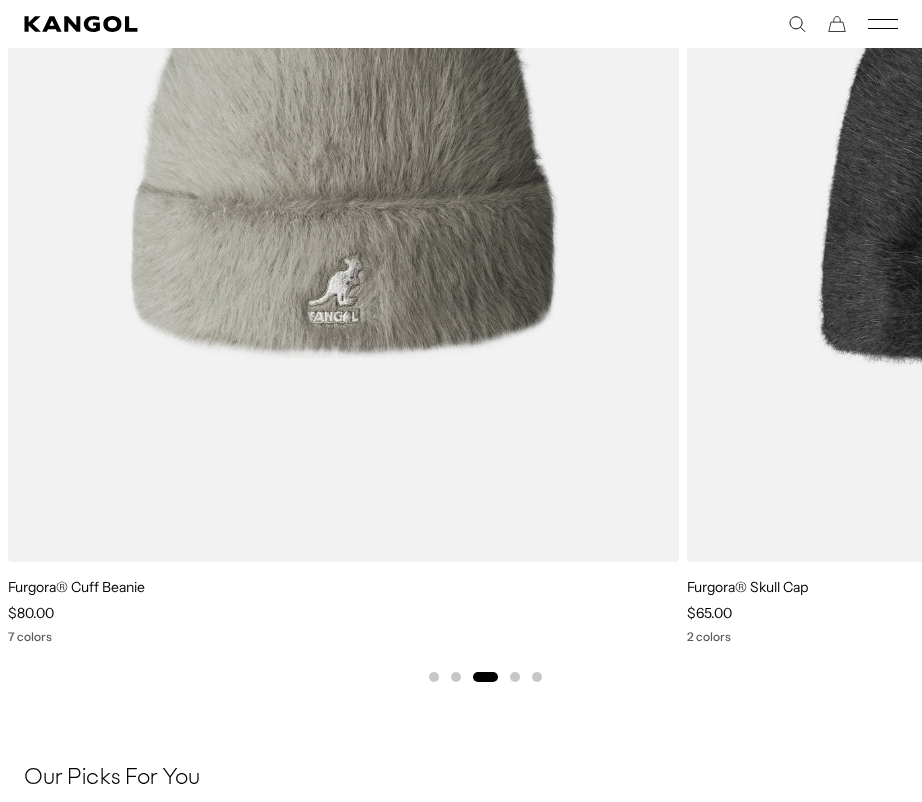 click at bounding box center (0, 0) 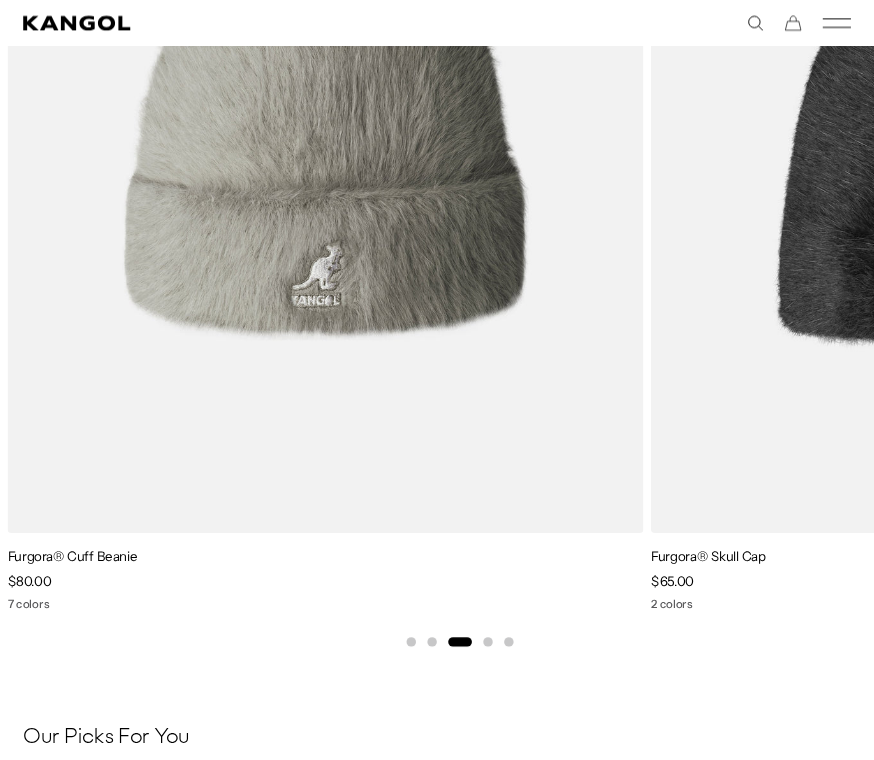 scroll, scrollTop: 2669, scrollLeft: 1, axis: both 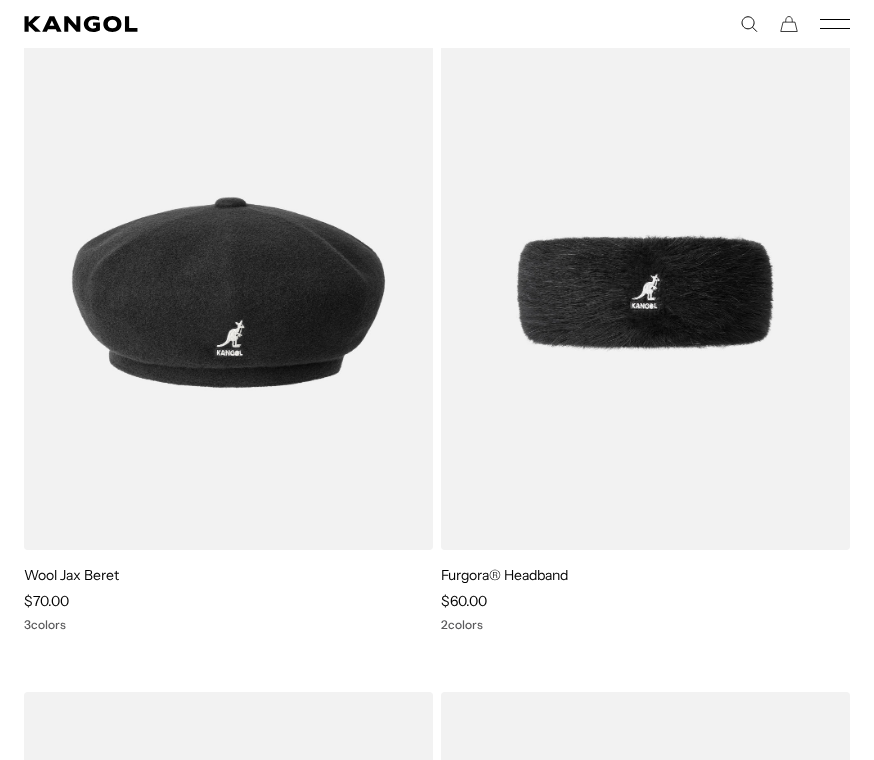 click at bounding box center [0, 0] 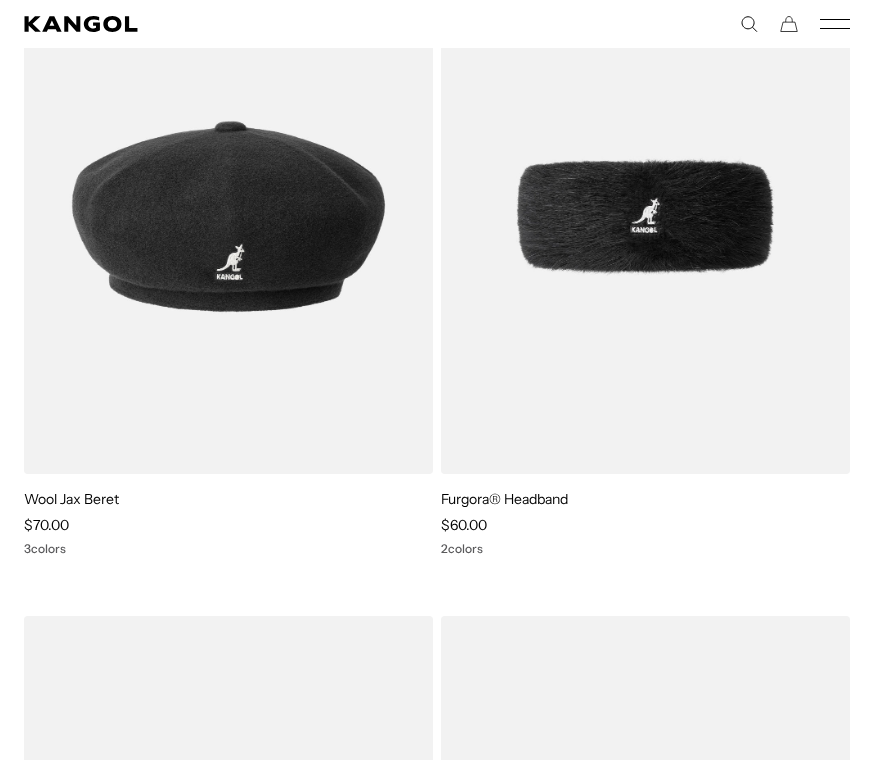 scroll, scrollTop: 5076, scrollLeft: 0, axis: vertical 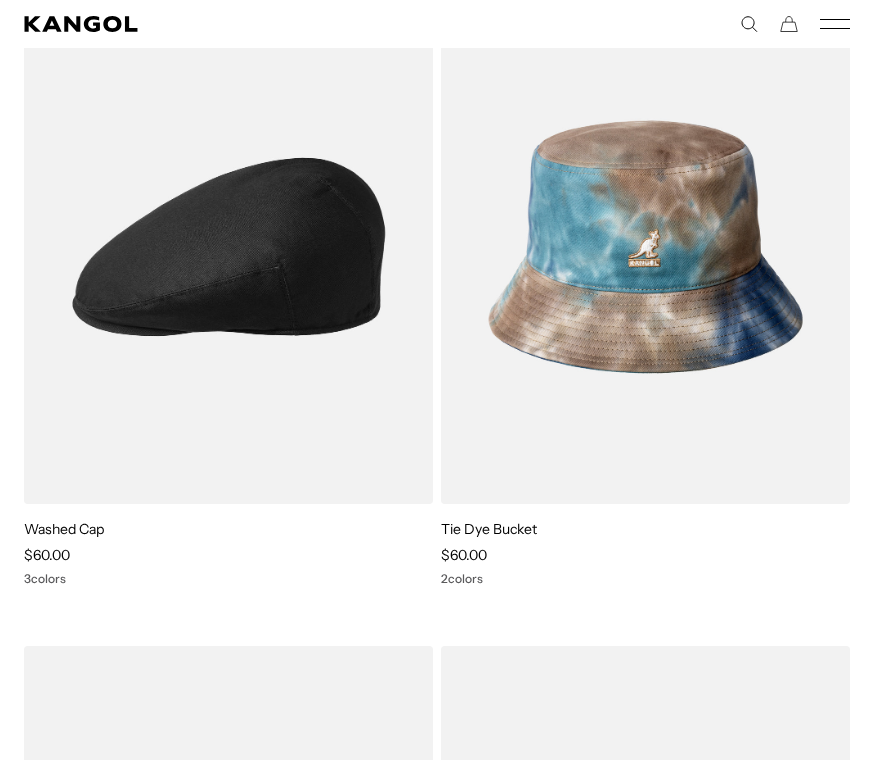 click at bounding box center [0, 0] 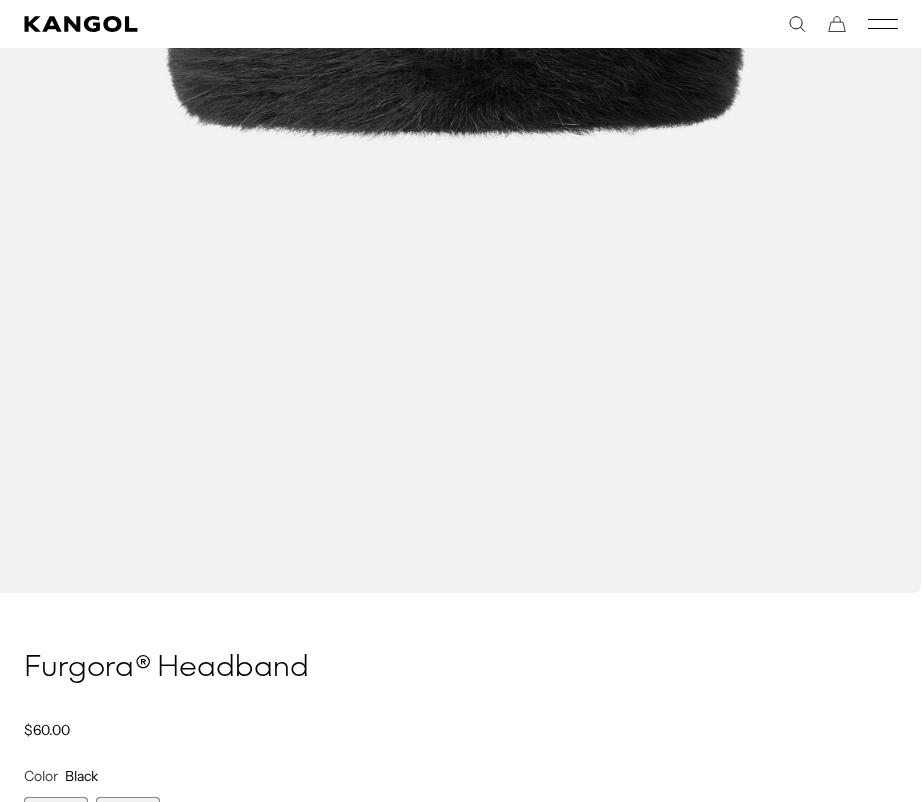 scroll, scrollTop: 775, scrollLeft: 0, axis: vertical 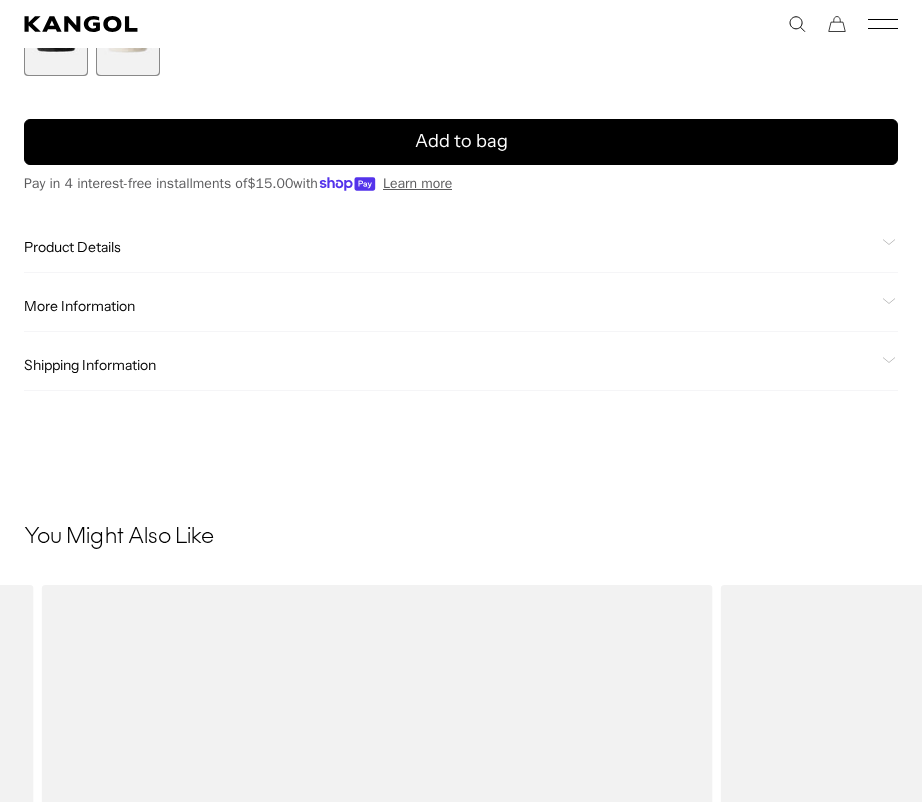 click on "Product Details" 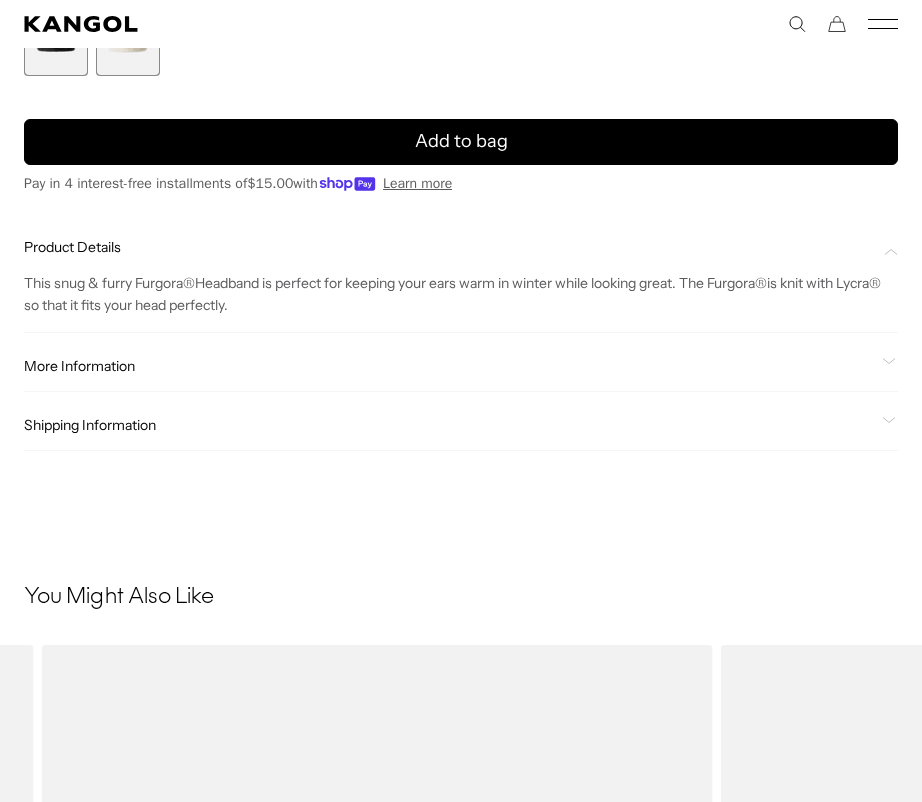 scroll, scrollTop: 0, scrollLeft: 0, axis: both 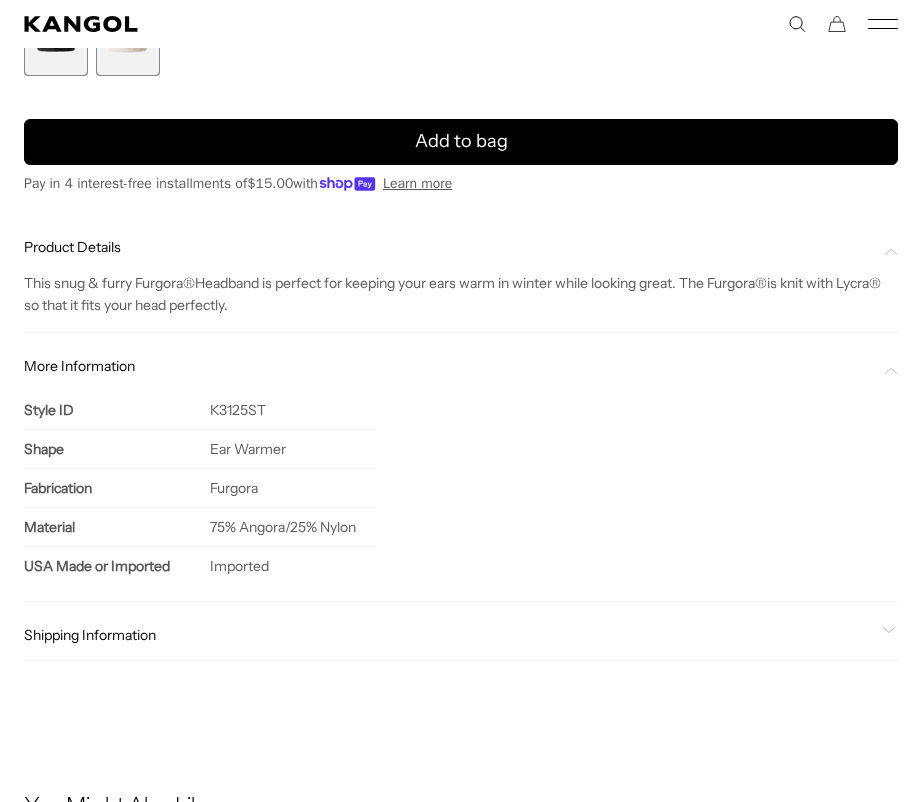 click on "Shipping Information" 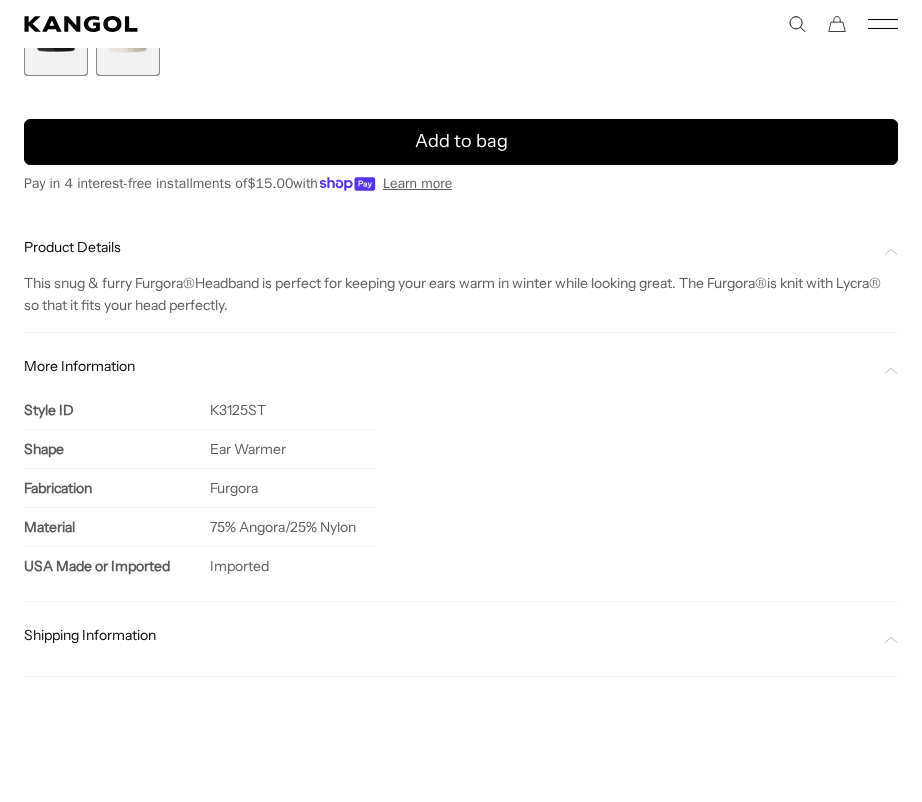 click on "Shipping Information" 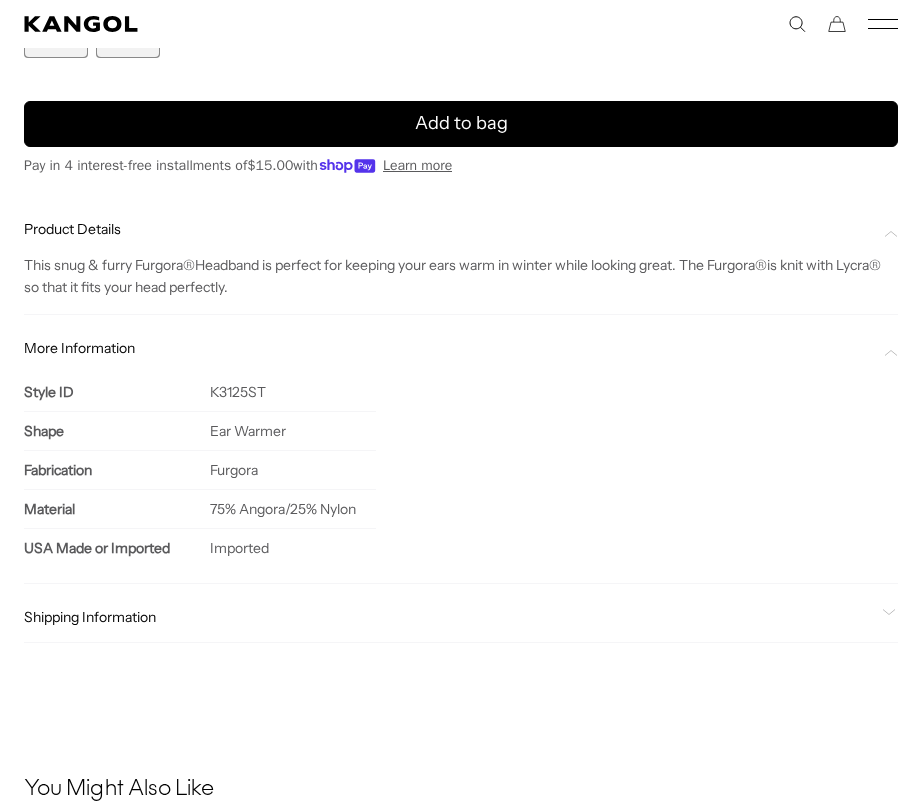 scroll, scrollTop: 1606, scrollLeft: 0, axis: vertical 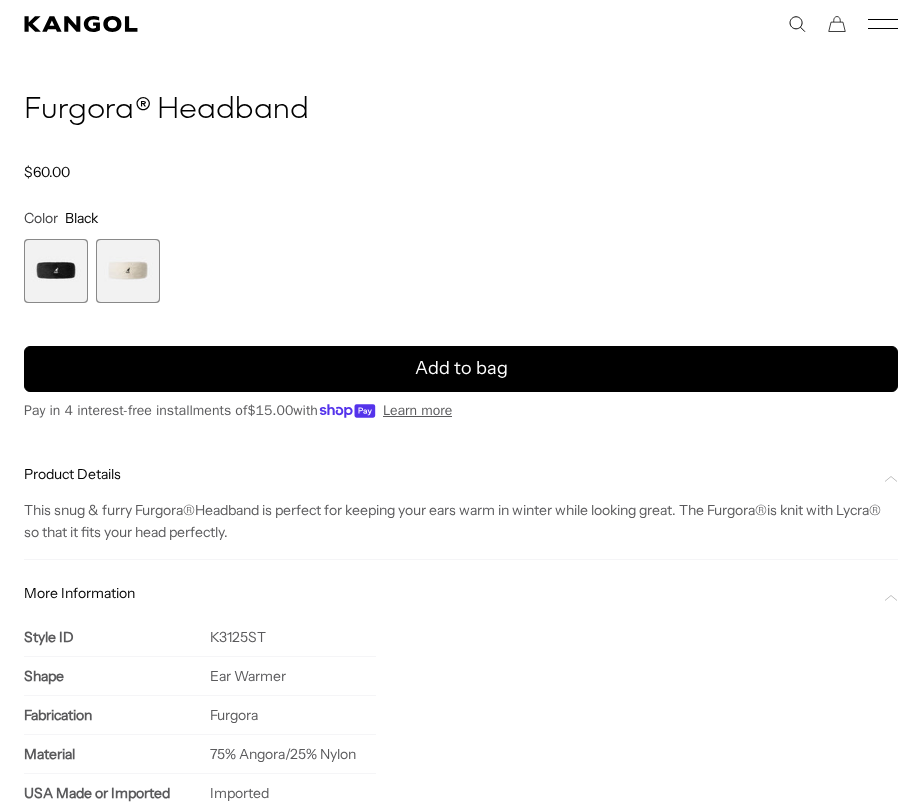 click on "Learn more" at bounding box center [417, 410] 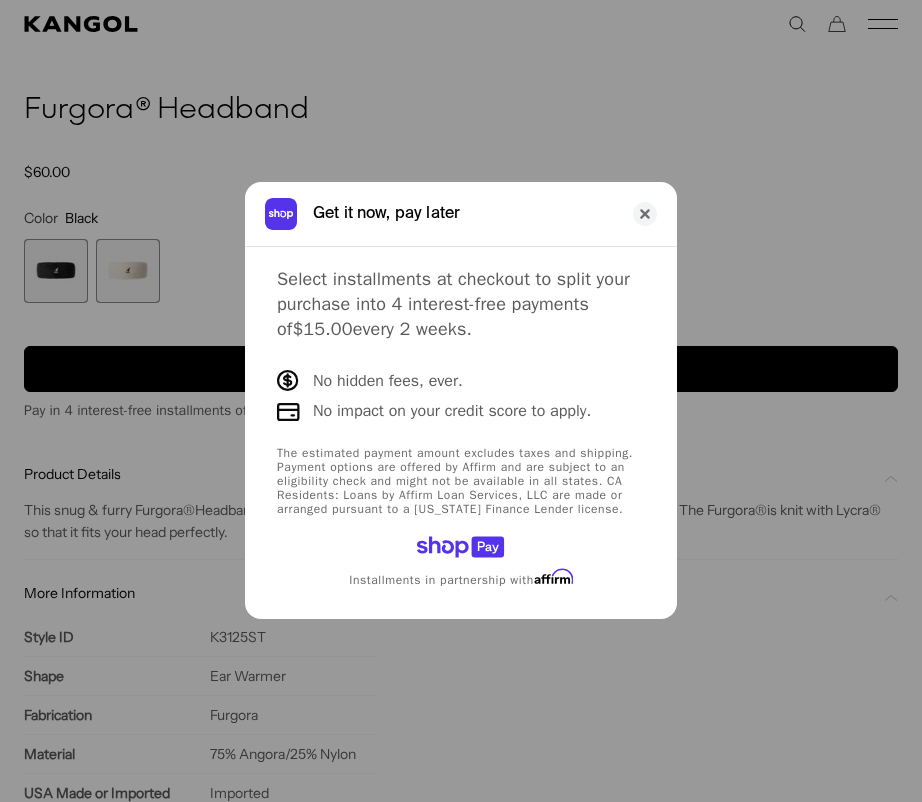 scroll, scrollTop: 0, scrollLeft: 0, axis: both 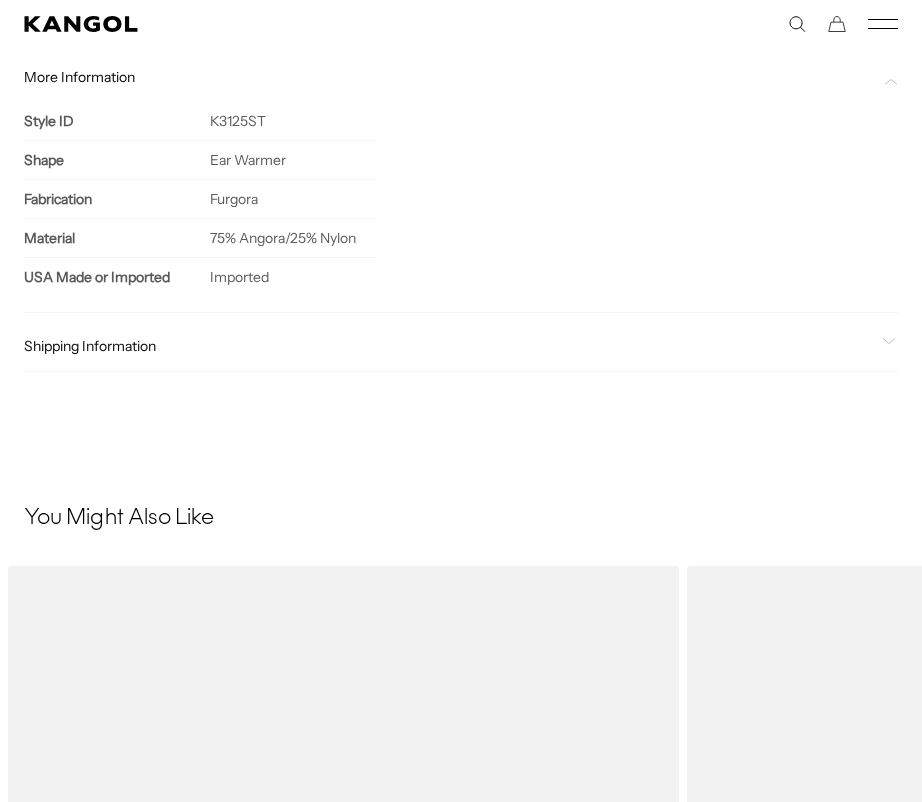 click on "Shipping Information" 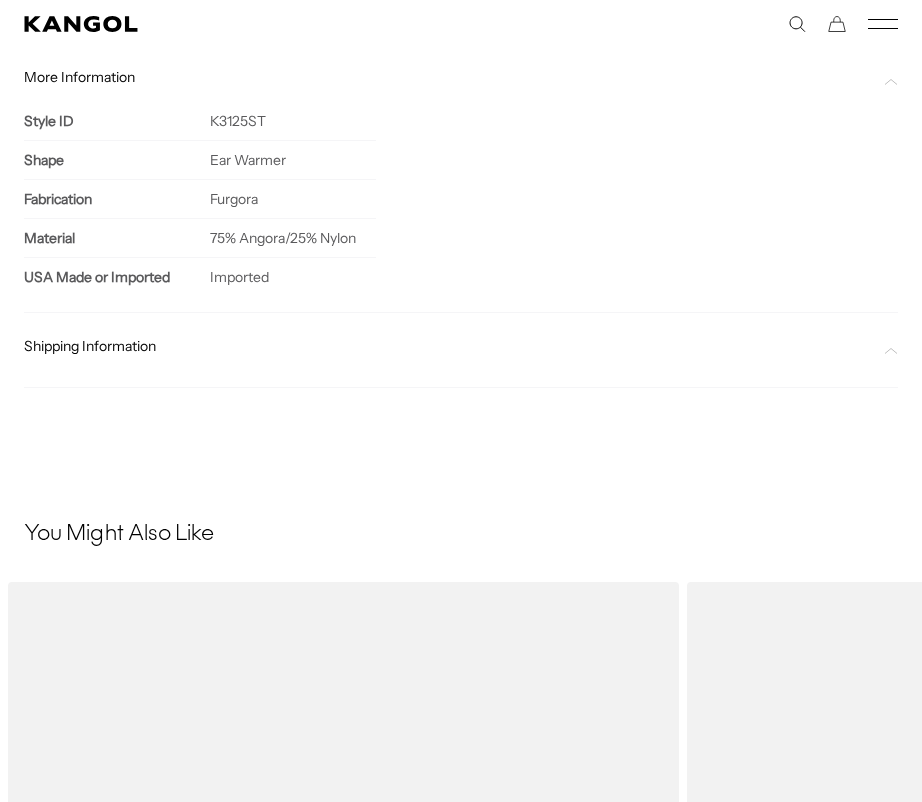 click 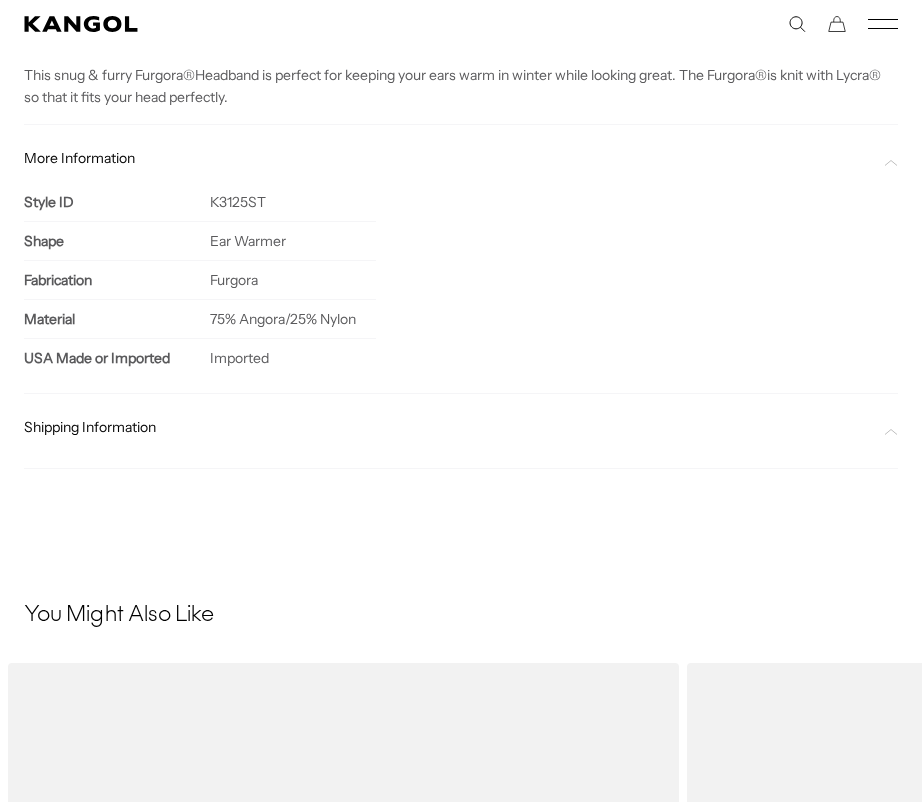 scroll, scrollTop: 1753, scrollLeft: 0, axis: vertical 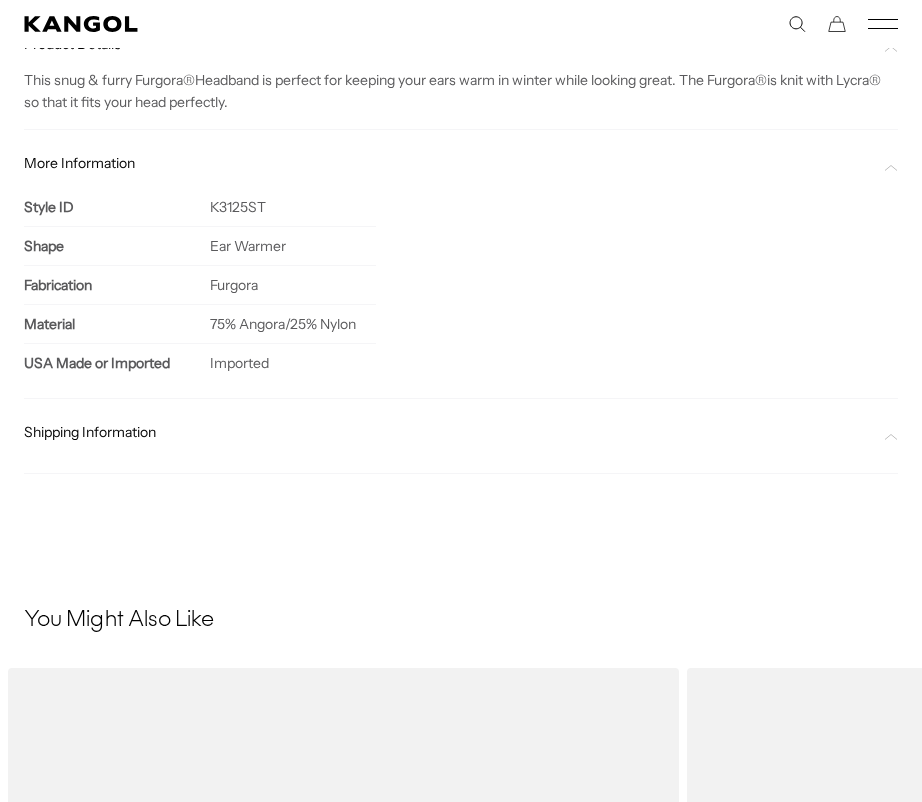 click on "Shipping Information" 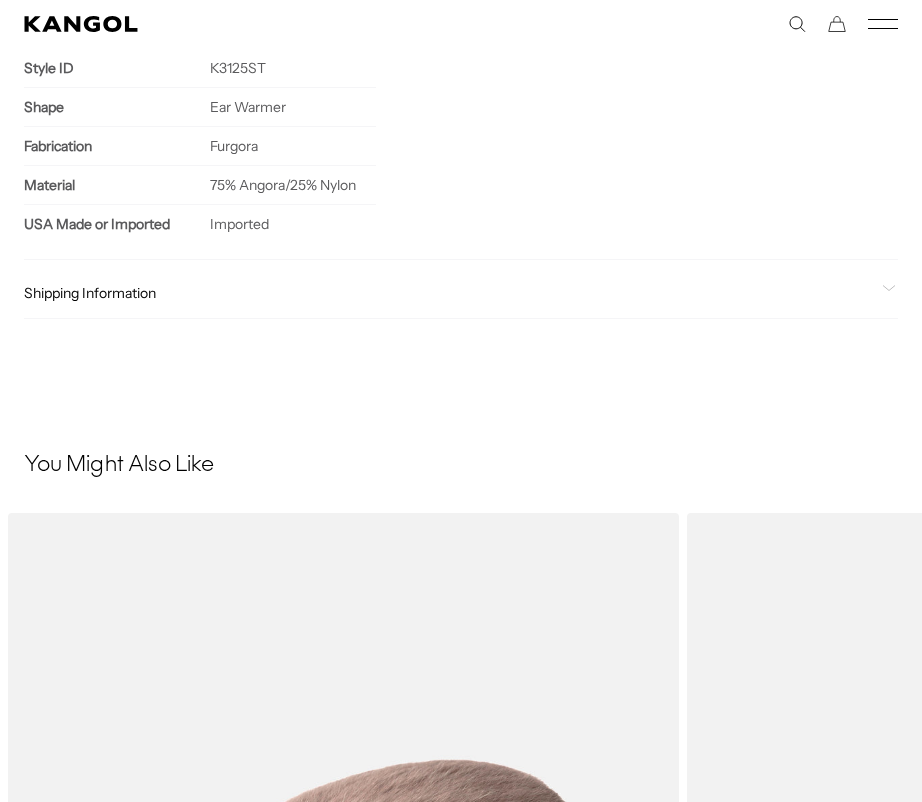 scroll, scrollTop: 1960, scrollLeft: 0, axis: vertical 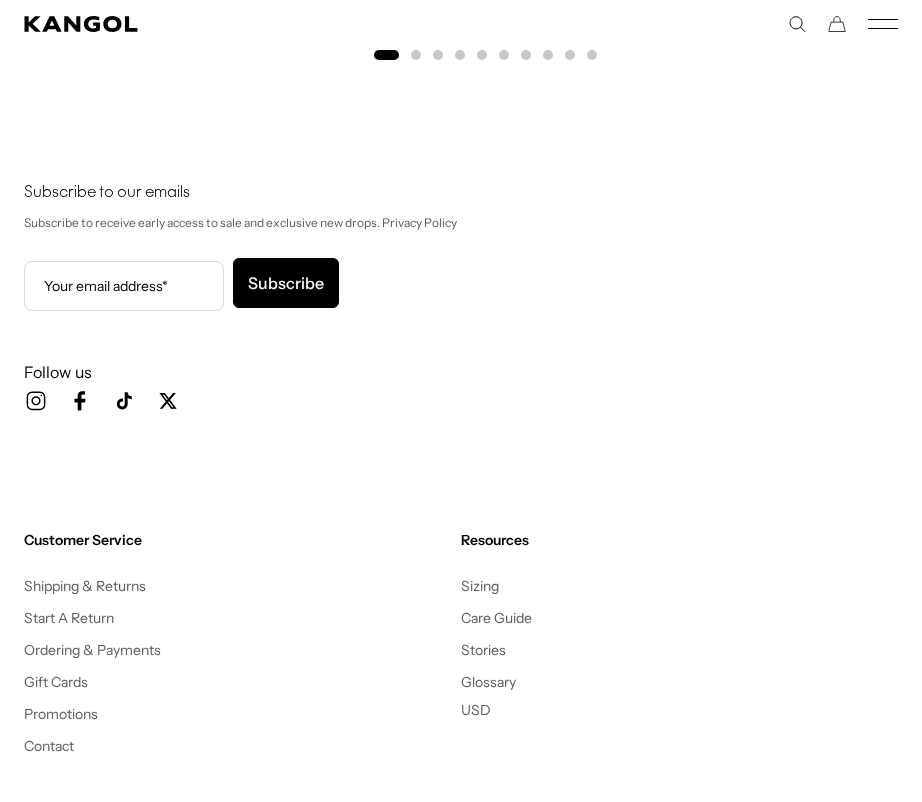 click on "Sizing" at bounding box center (480, 586) 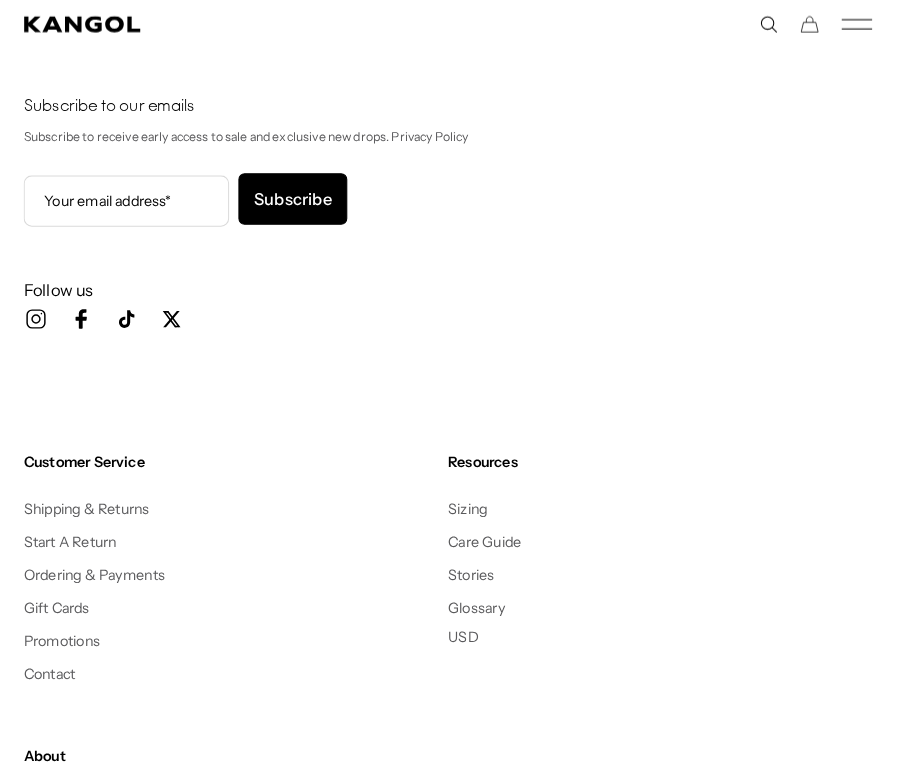 scroll, scrollTop: 4360, scrollLeft: 1, axis: both 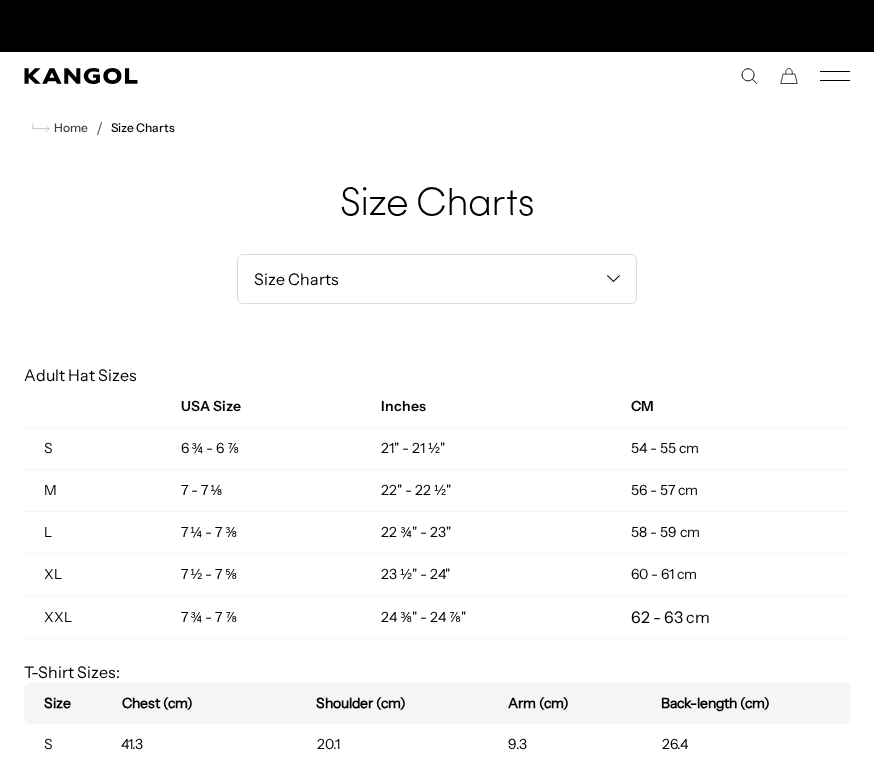 click on "Size Charts
Start a Return
Ordering
Shipping & Returns
Gift Cards
Contact Us
Size Charts
Handling & Care
Glossary
Size Charts
Start a Return
Ordering
Shipping & Returns
Gift Cards
Contact Us" at bounding box center [437, 550] 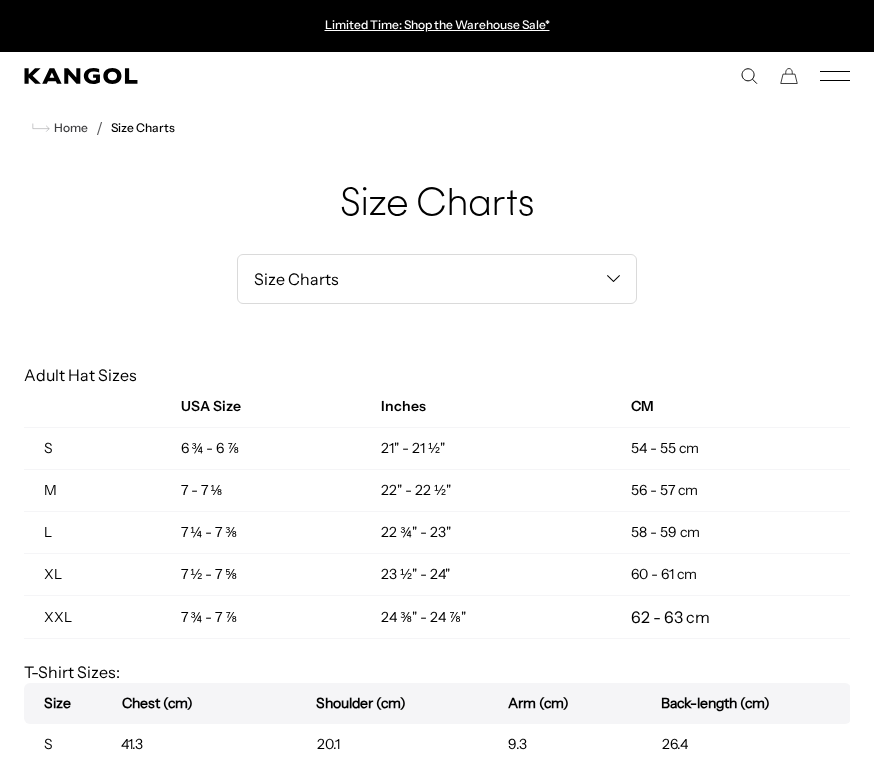 click on "CM" at bounding box center (730, 407) 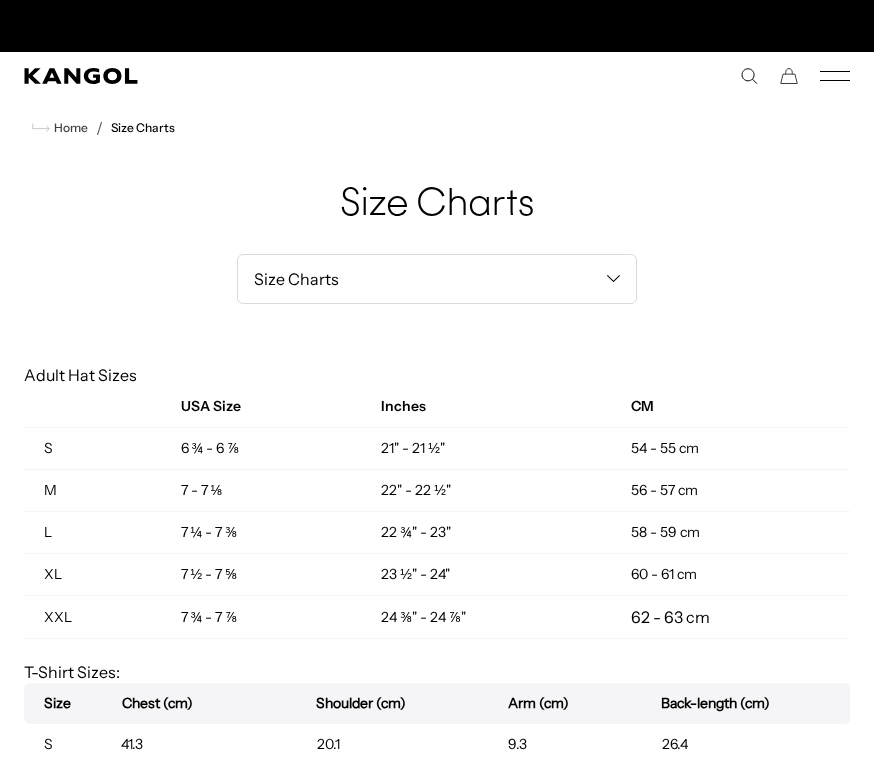 scroll, scrollTop: 0, scrollLeft: 412, axis: horizontal 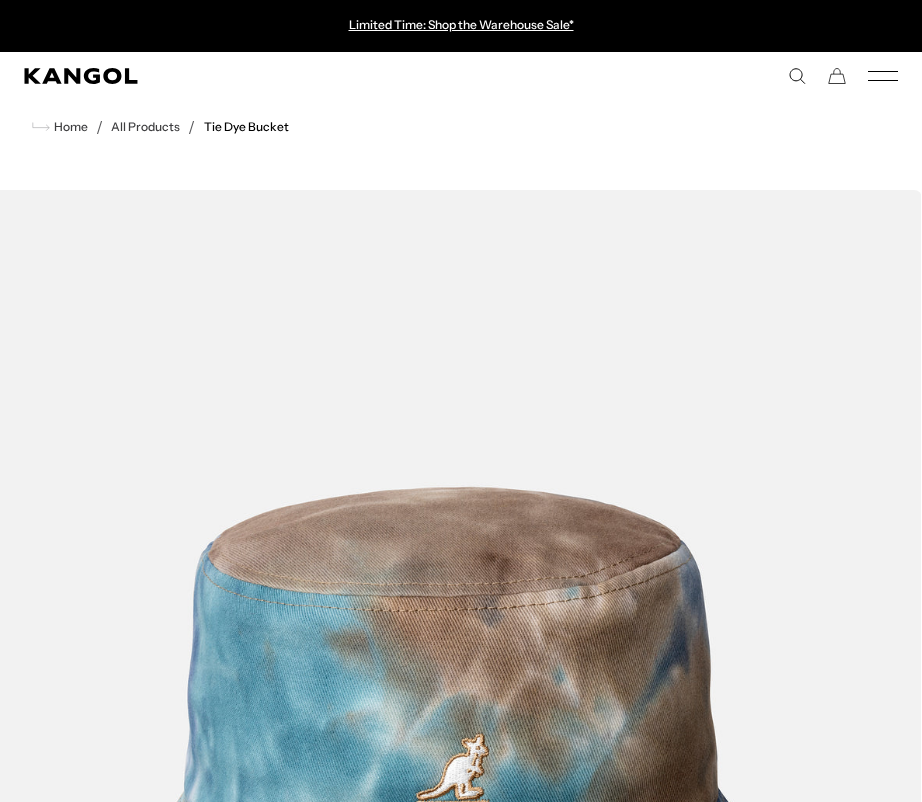 click on "Tie Dye Bucket" at bounding box center (246, 127) 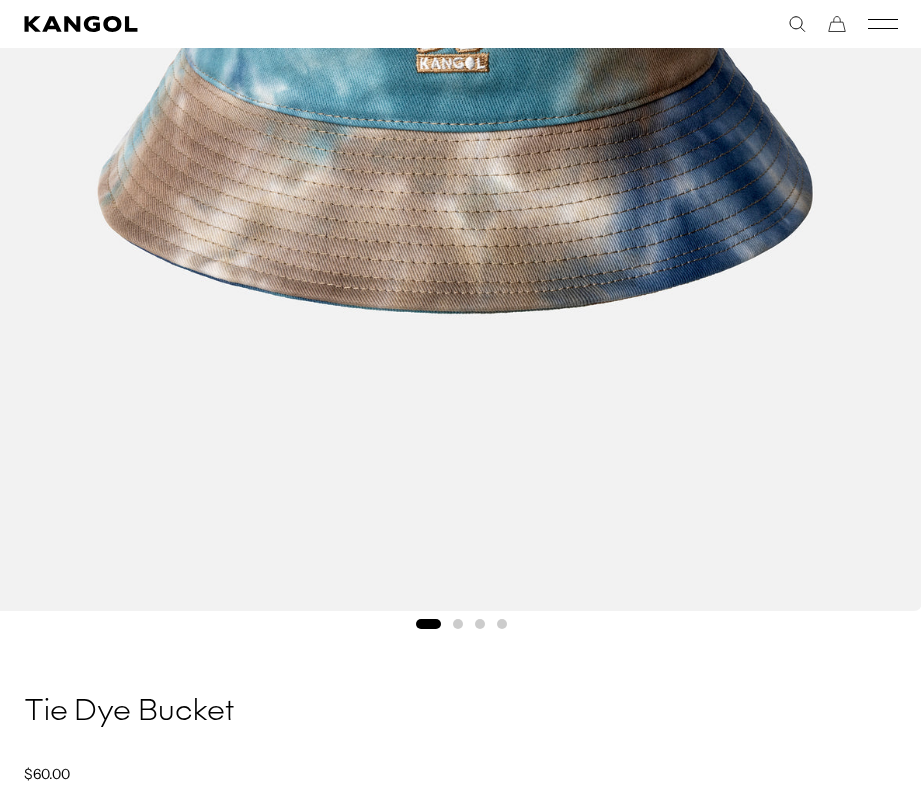 scroll, scrollTop: 788, scrollLeft: 0, axis: vertical 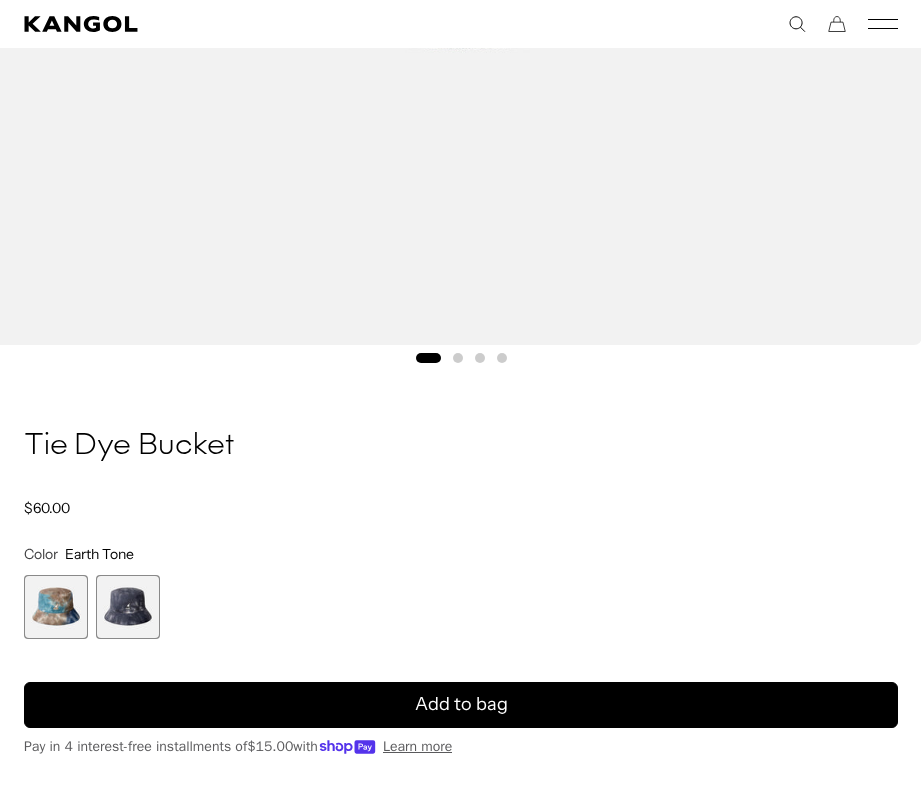 click at bounding box center [128, 607] 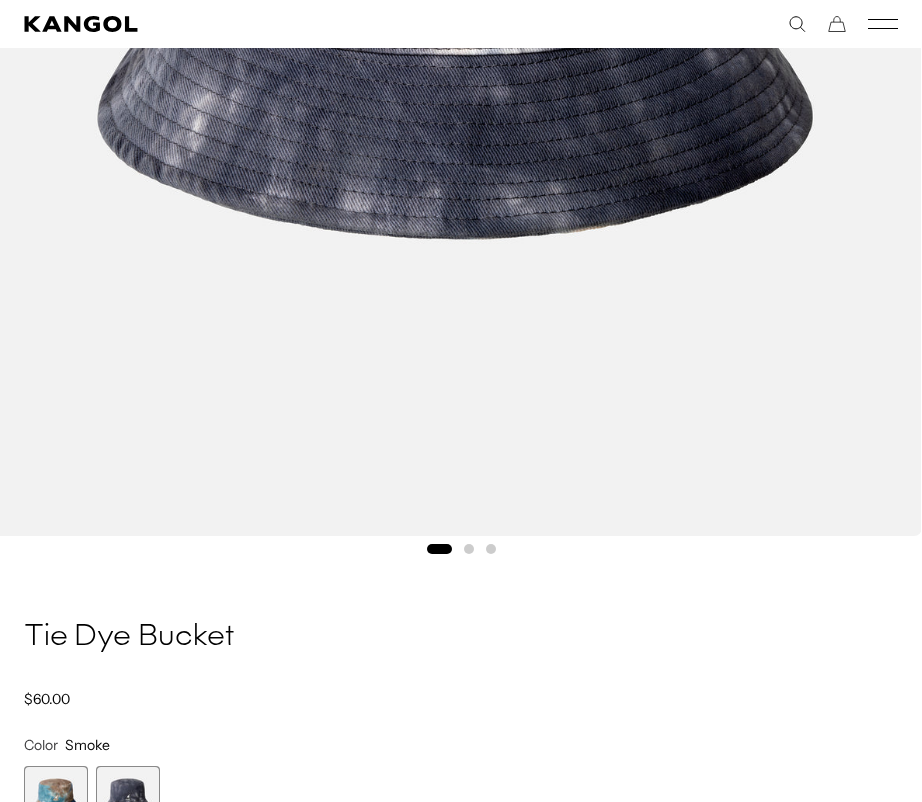 scroll, scrollTop: 785, scrollLeft: 0, axis: vertical 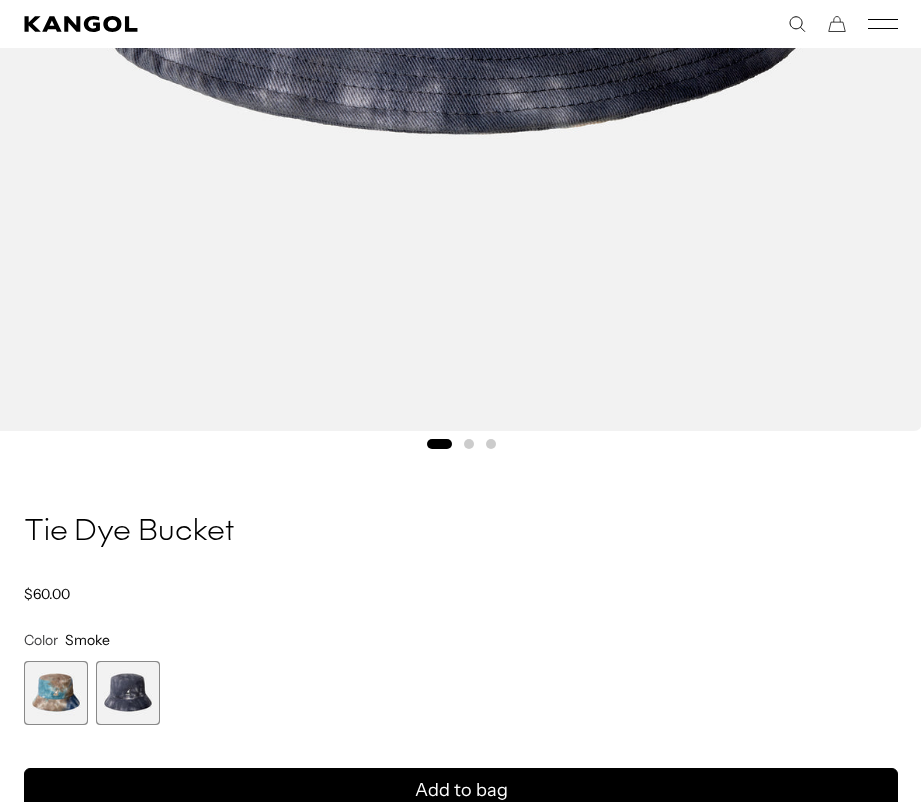 click at bounding box center [56, 693] 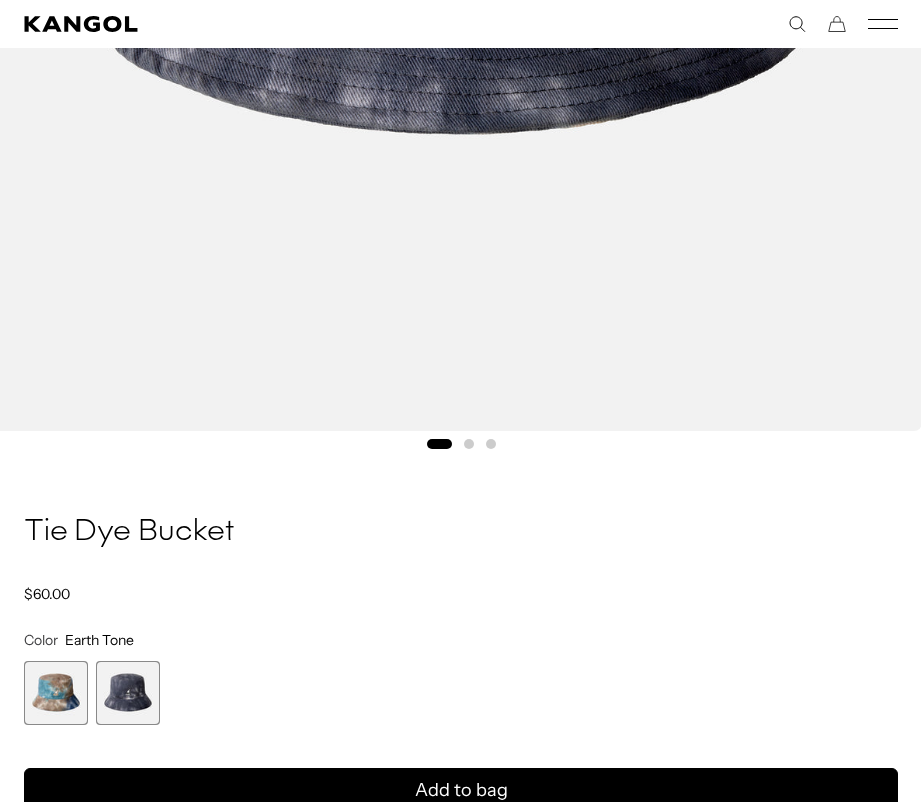 scroll, scrollTop: 0, scrollLeft: 412, axis: horizontal 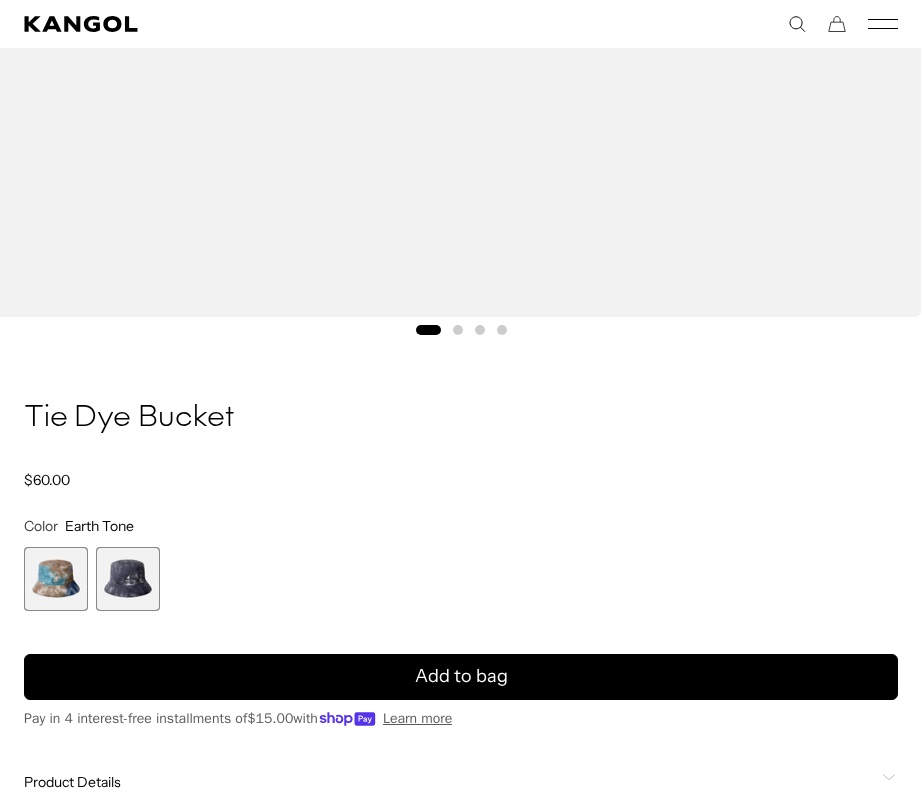 click at bounding box center (480, 330) 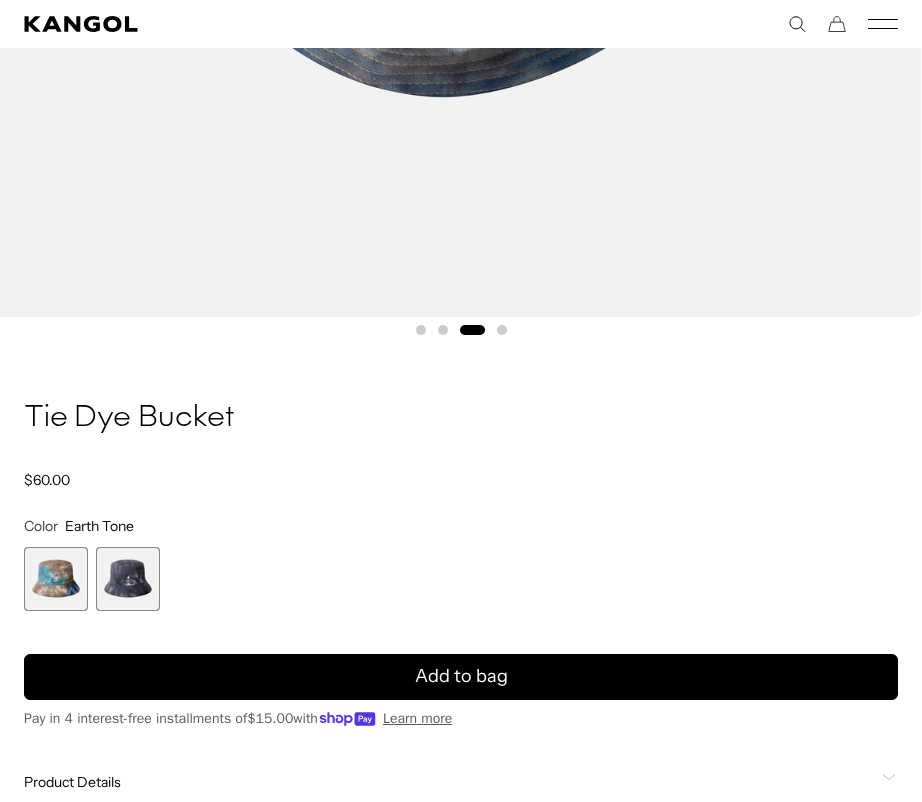 scroll, scrollTop: 0, scrollLeft: 0, axis: both 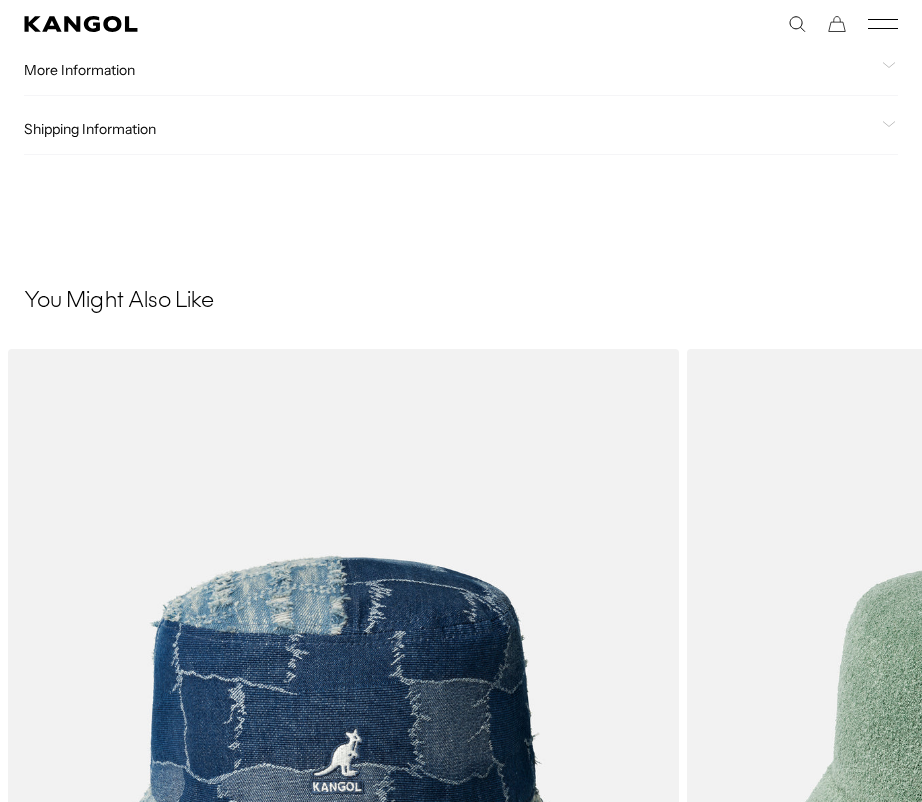 click at bounding box center (0, 0) 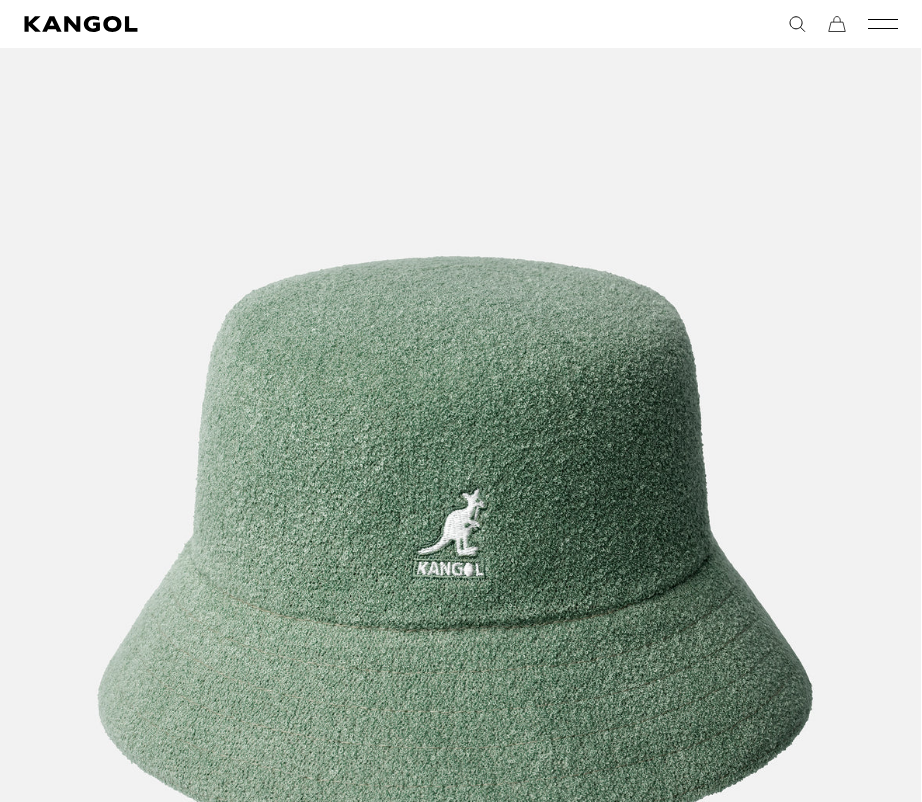 scroll, scrollTop: 255, scrollLeft: 0, axis: vertical 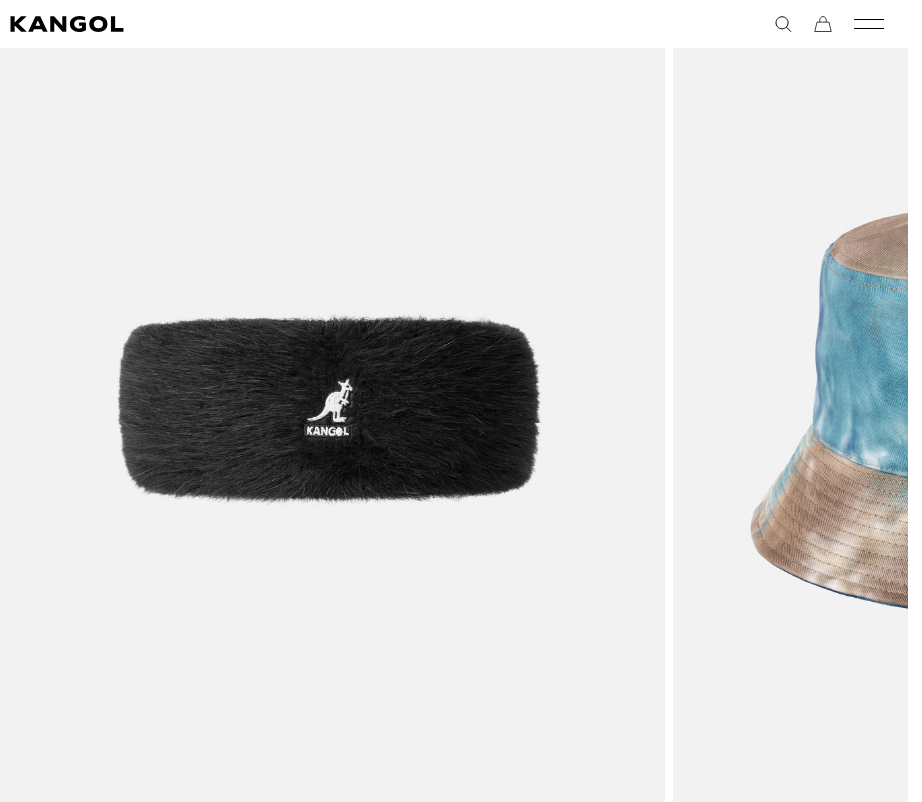 click at bounding box center (0, 0) 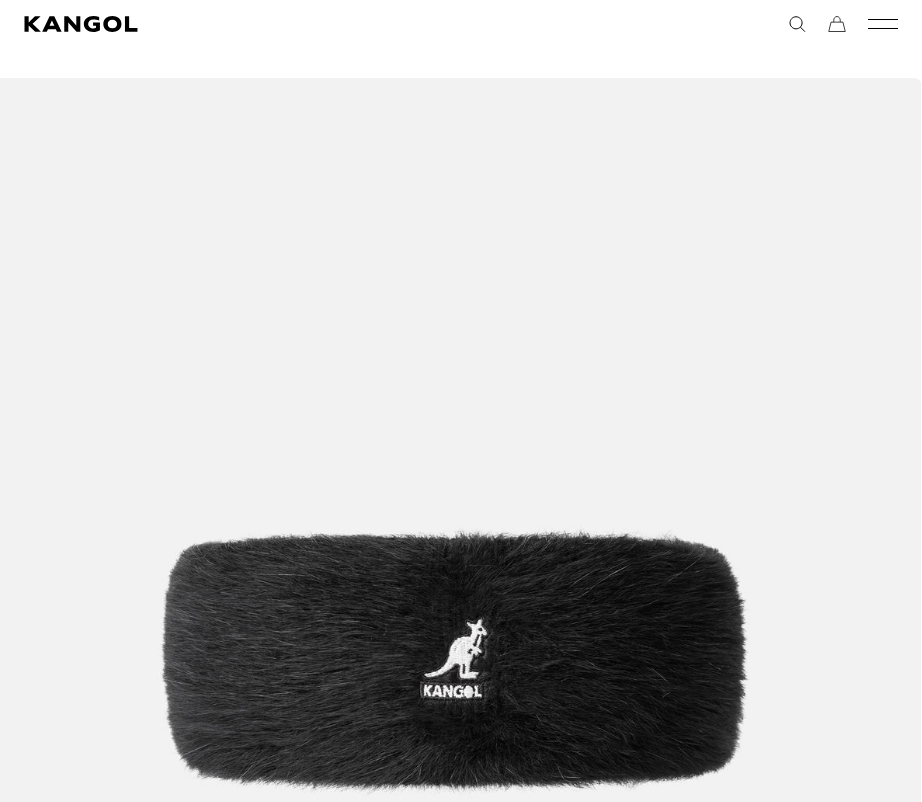 scroll, scrollTop: 164, scrollLeft: 0, axis: vertical 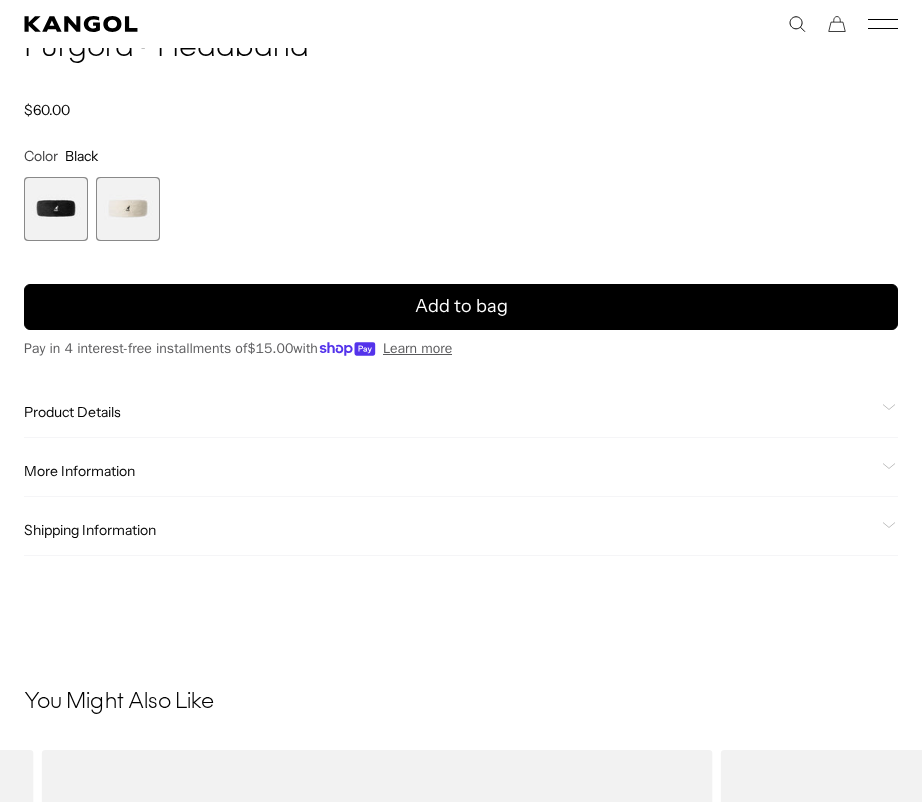 click on "More Information" 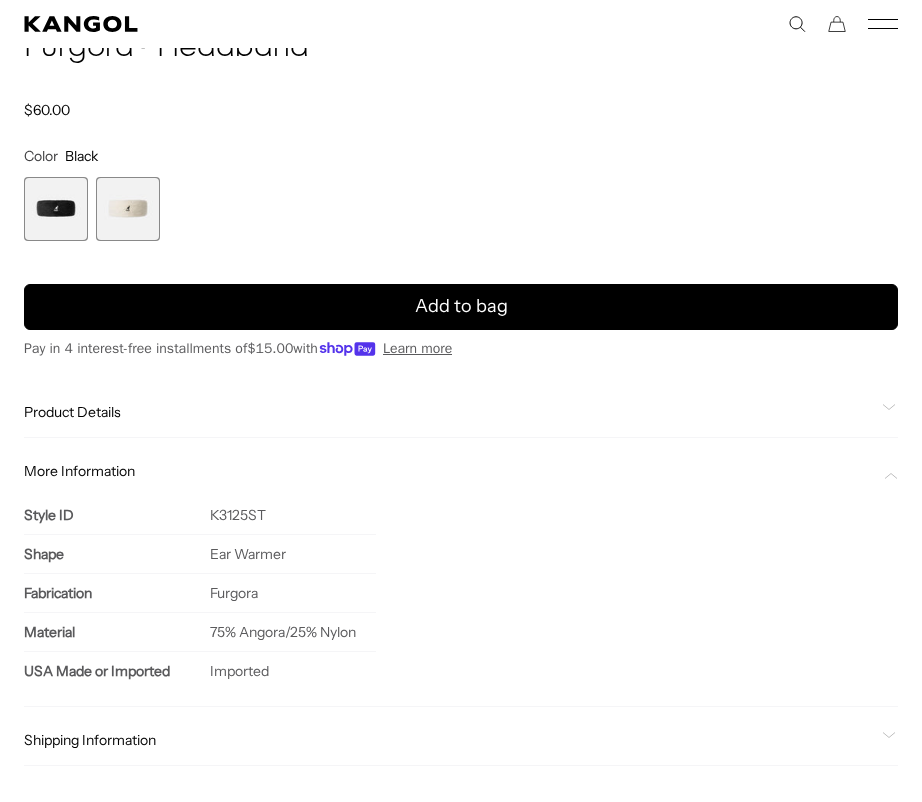 scroll, scrollTop: 0, scrollLeft: 412, axis: horizontal 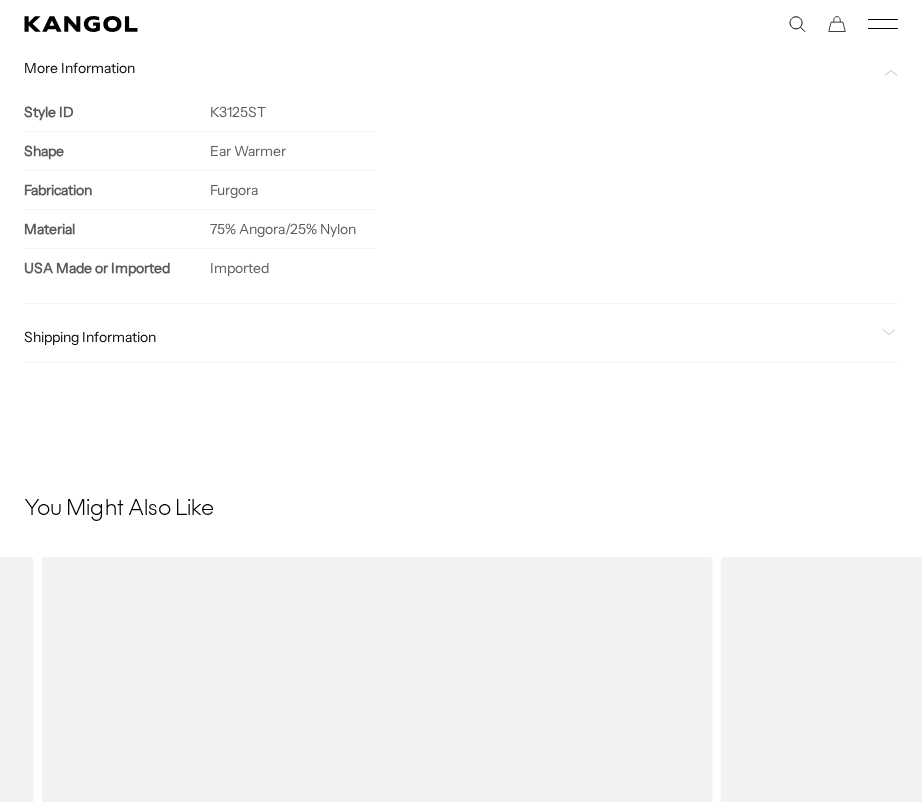 click on "Shipping Information" 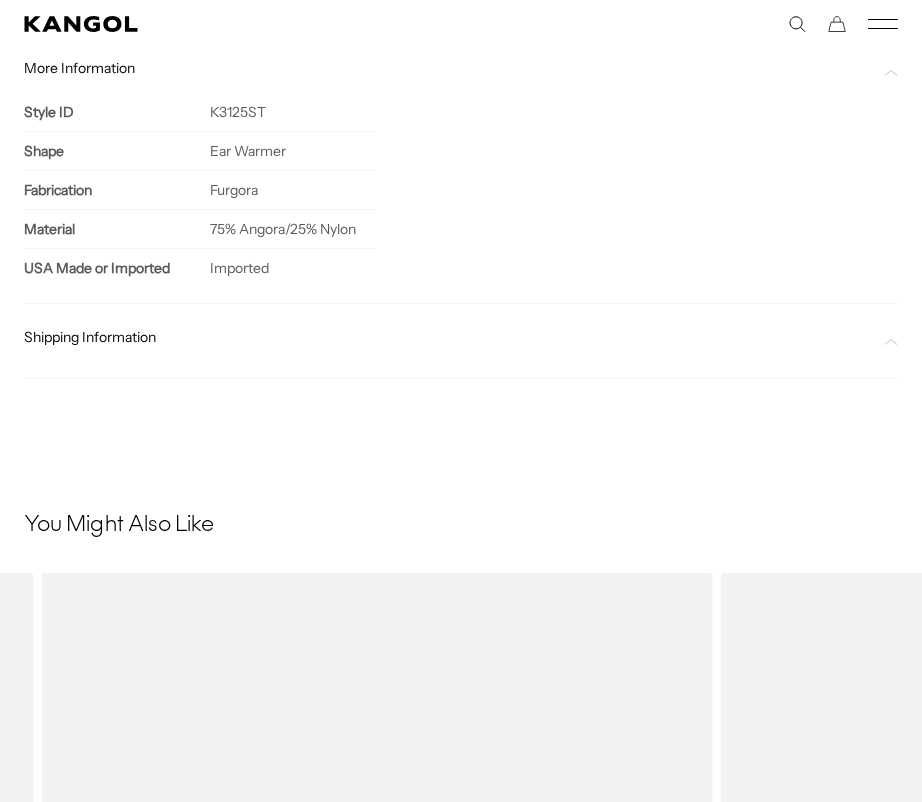 click on "Shipping Information" 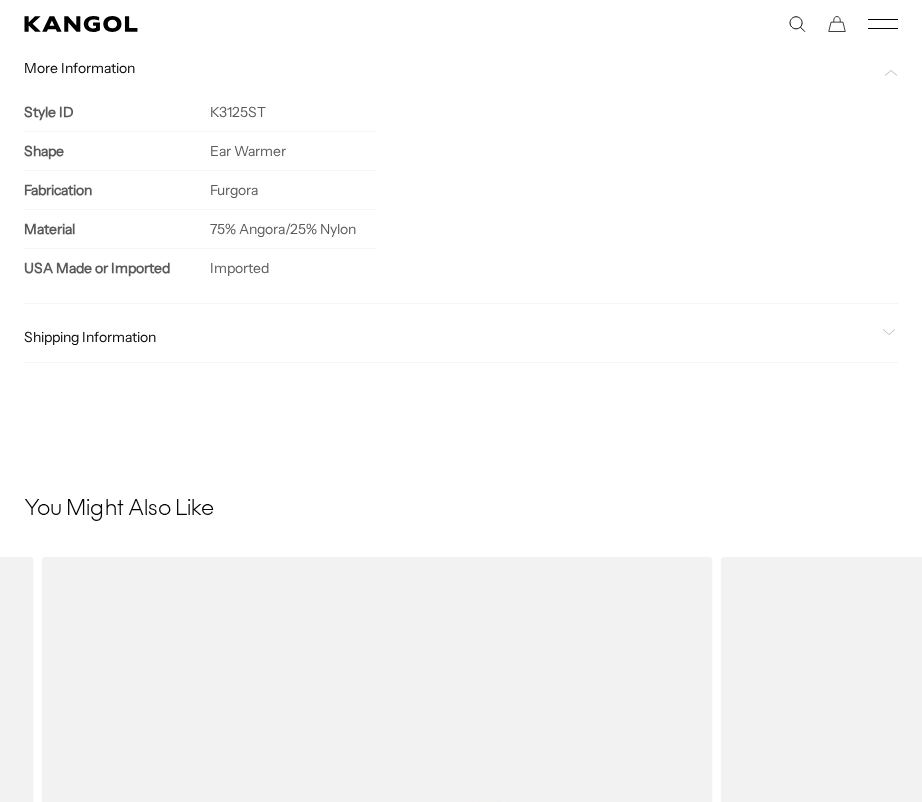 scroll, scrollTop: 0, scrollLeft: 412, axis: horizontal 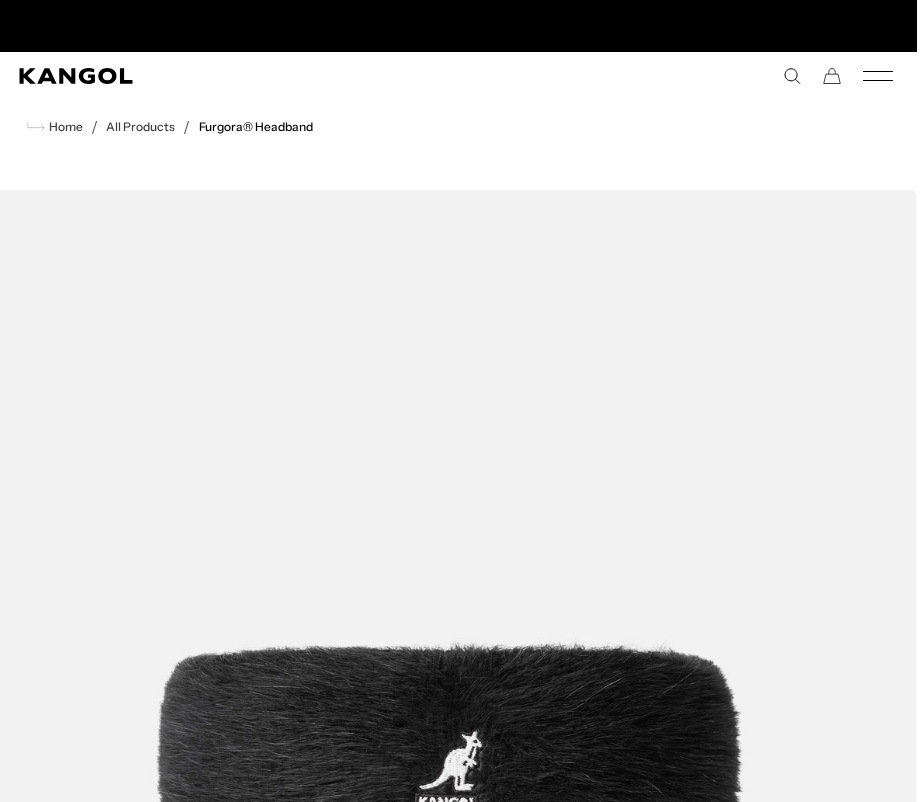 click at bounding box center (450, 774) 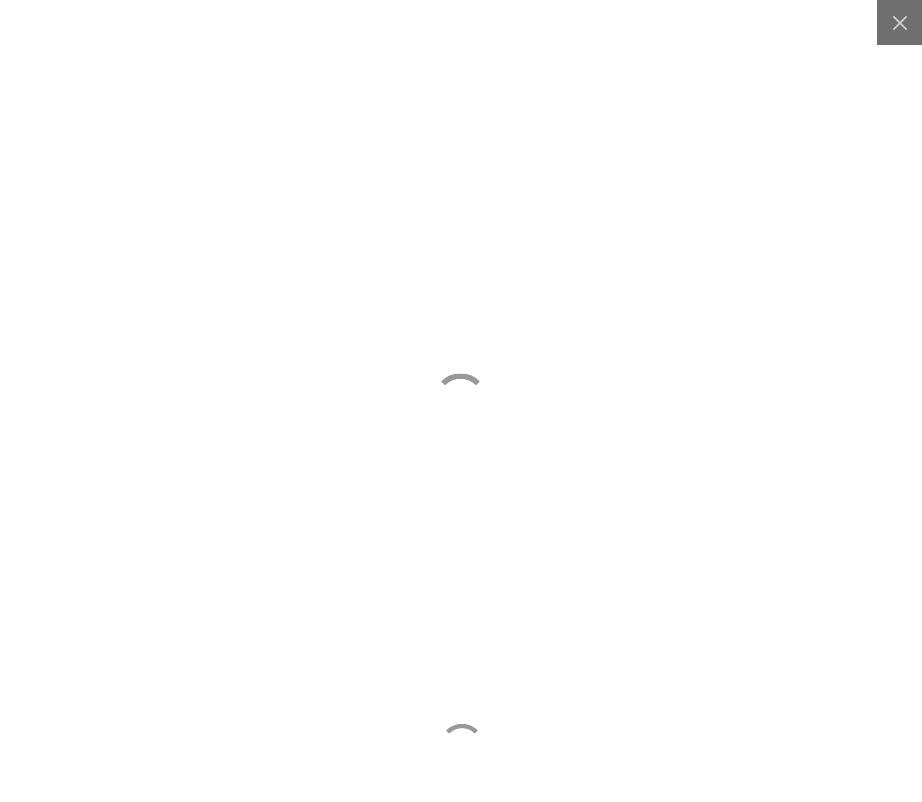 click at bounding box center [461, 401] 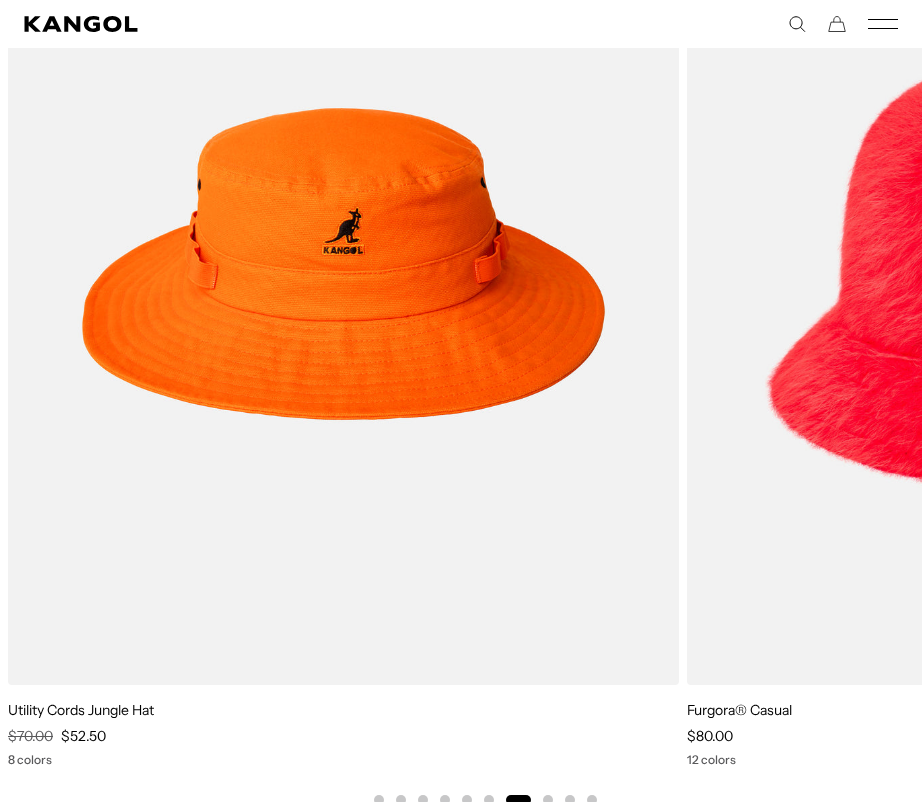 click at bounding box center [0, 0] 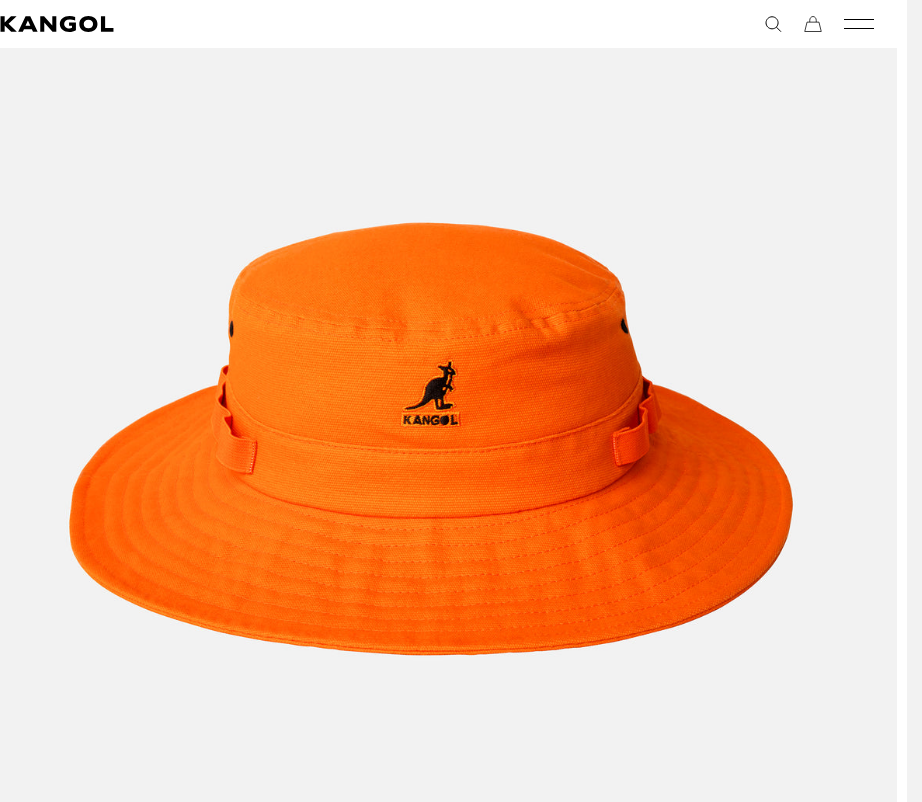 scroll, scrollTop: 0, scrollLeft: 0, axis: both 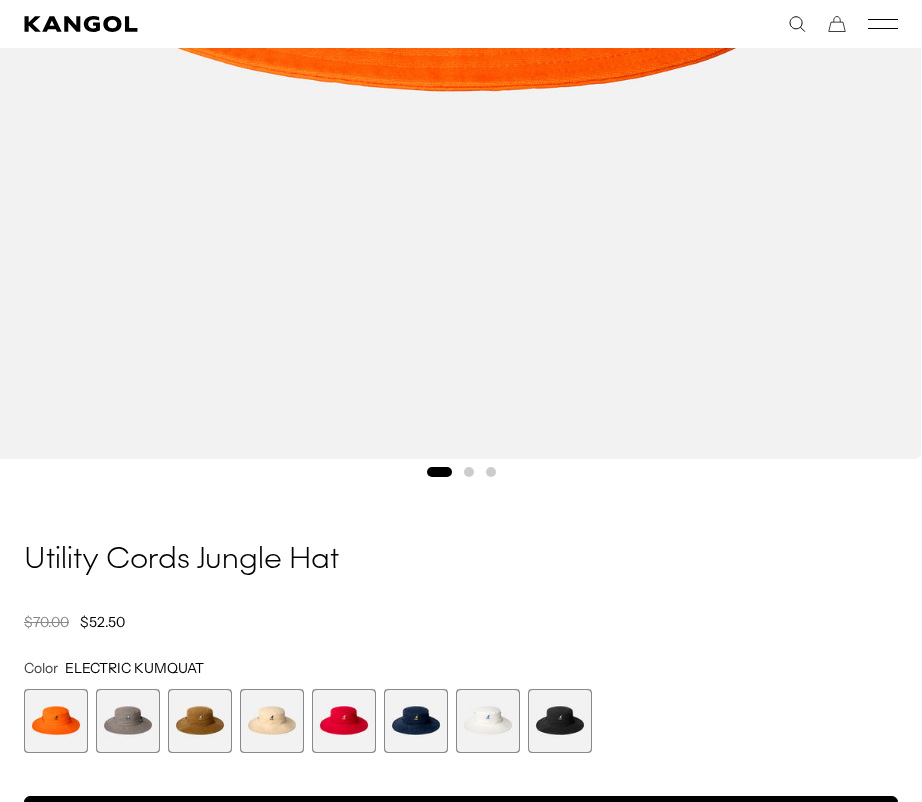 click at bounding box center [272, 721] 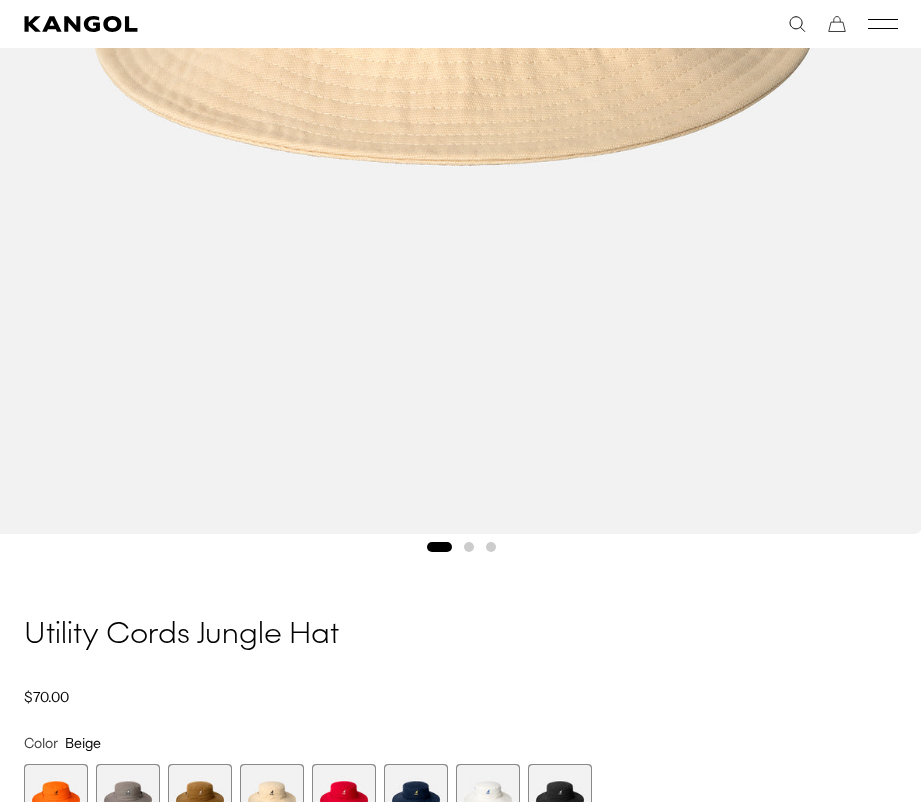 scroll, scrollTop: 652, scrollLeft: 0, axis: vertical 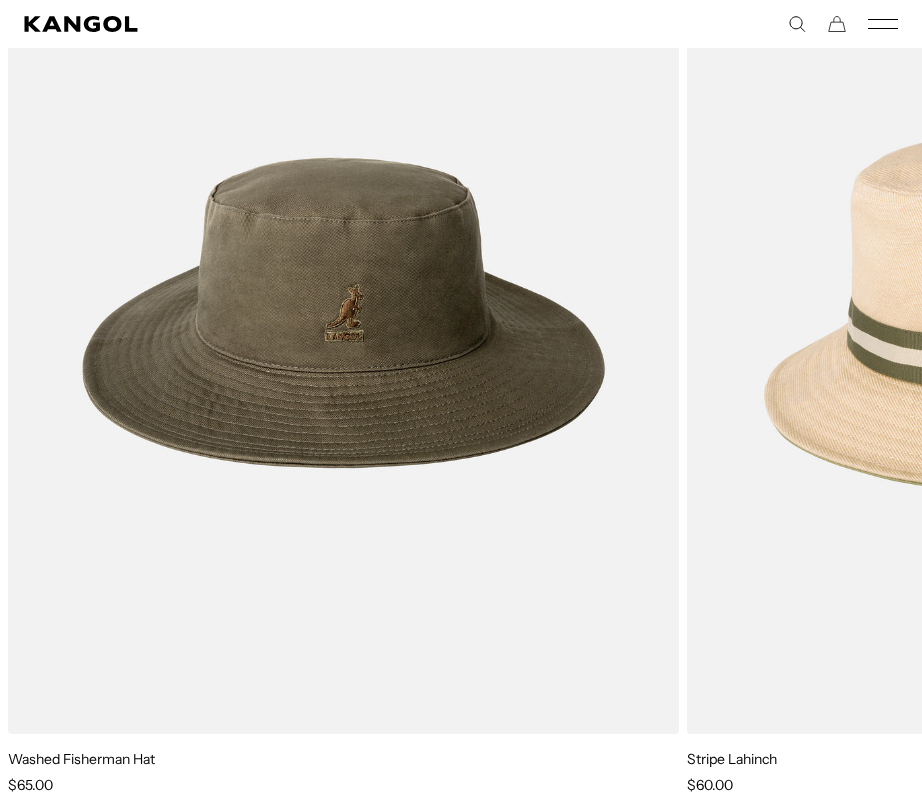 click at bounding box center [0, 0] 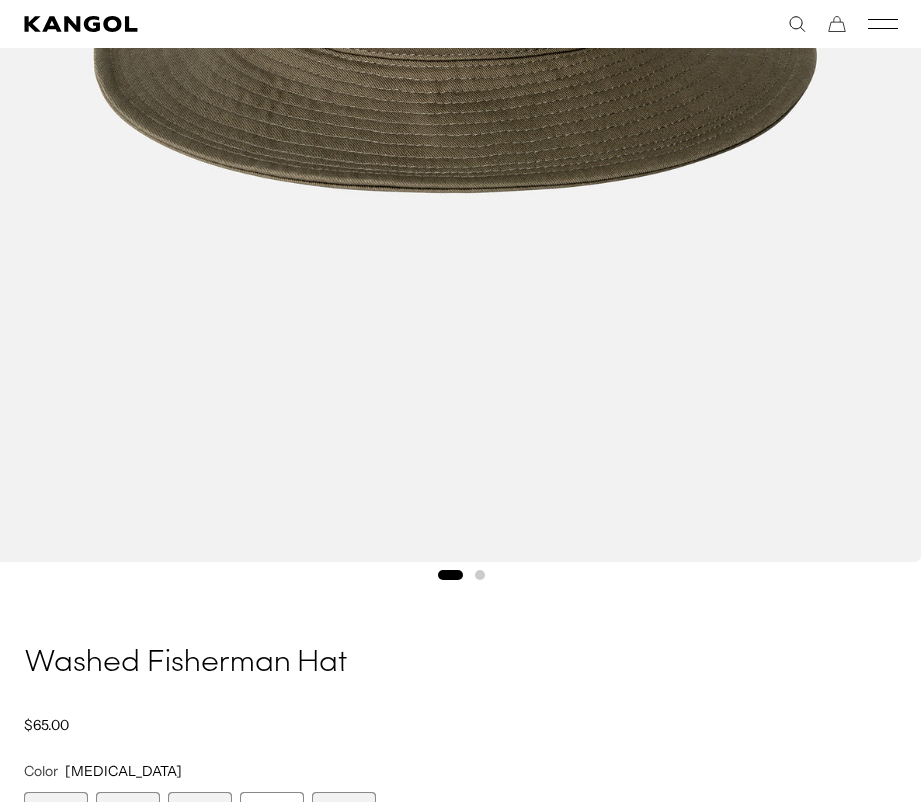 scroll, scrollTop: 849, scrollLeft: 0, axis: vertical 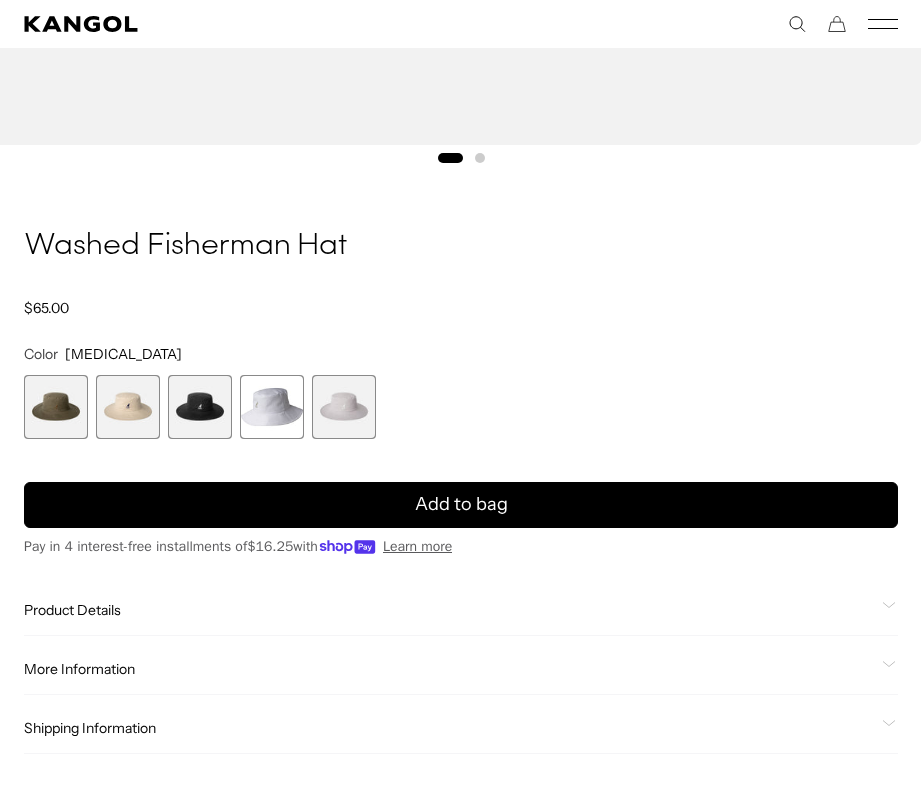click at bounding box center (128, 407) 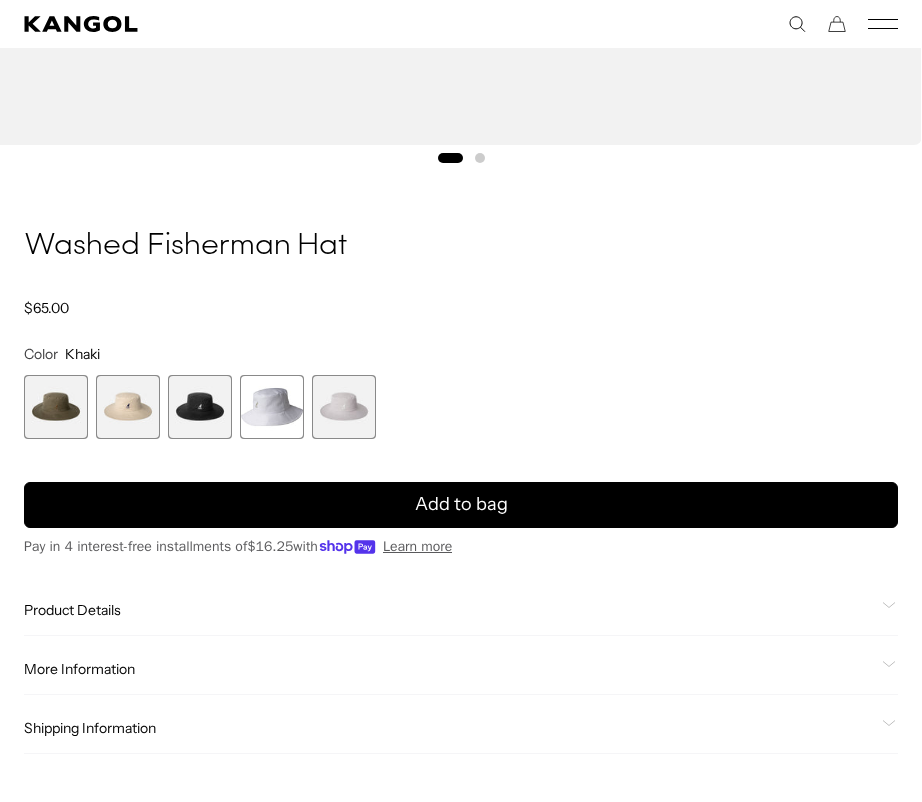 scroll, scrollTop: 1174, scrollLeft: 0, axis: vertical 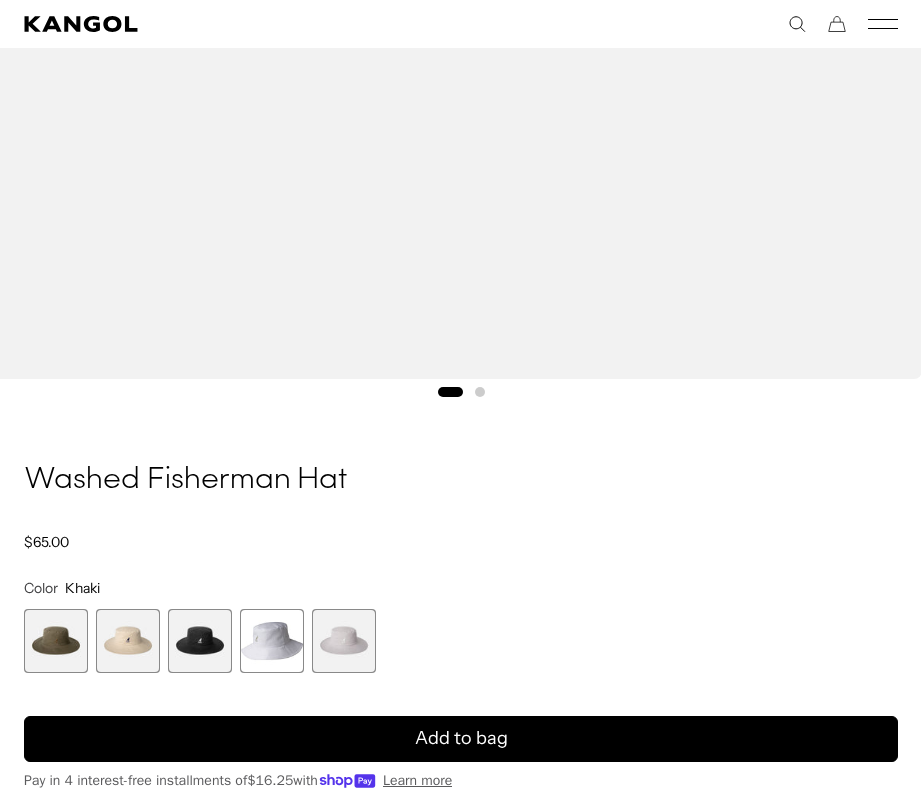 click at bounding box center [272, 641] 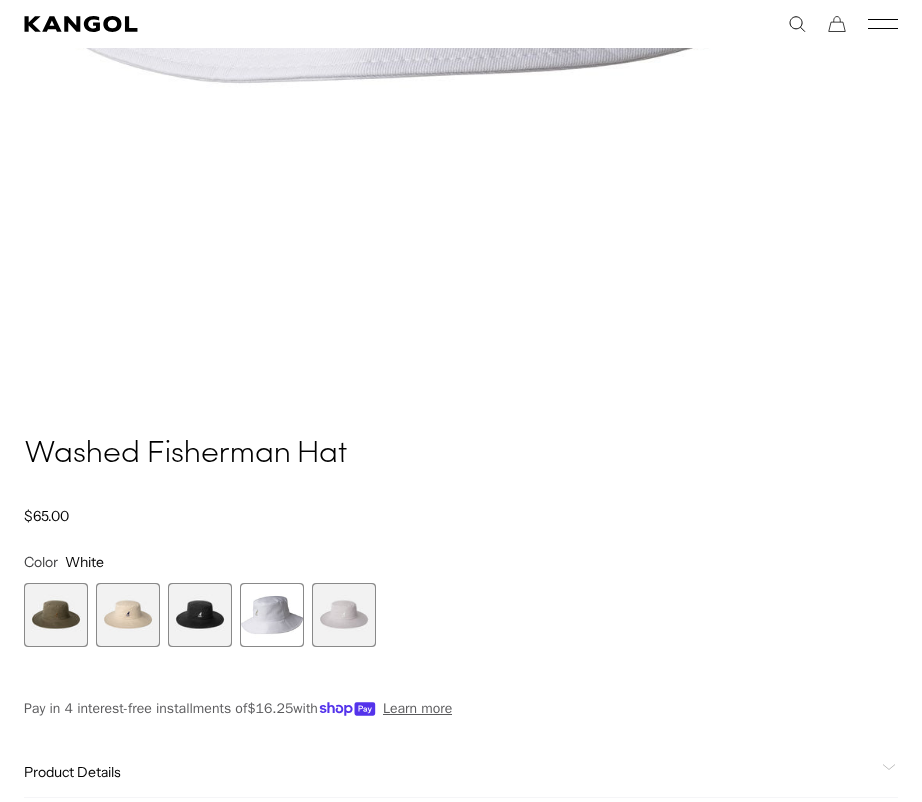 scroll, scrollTop: 0, scrollLeft: 412, axis: horizontal 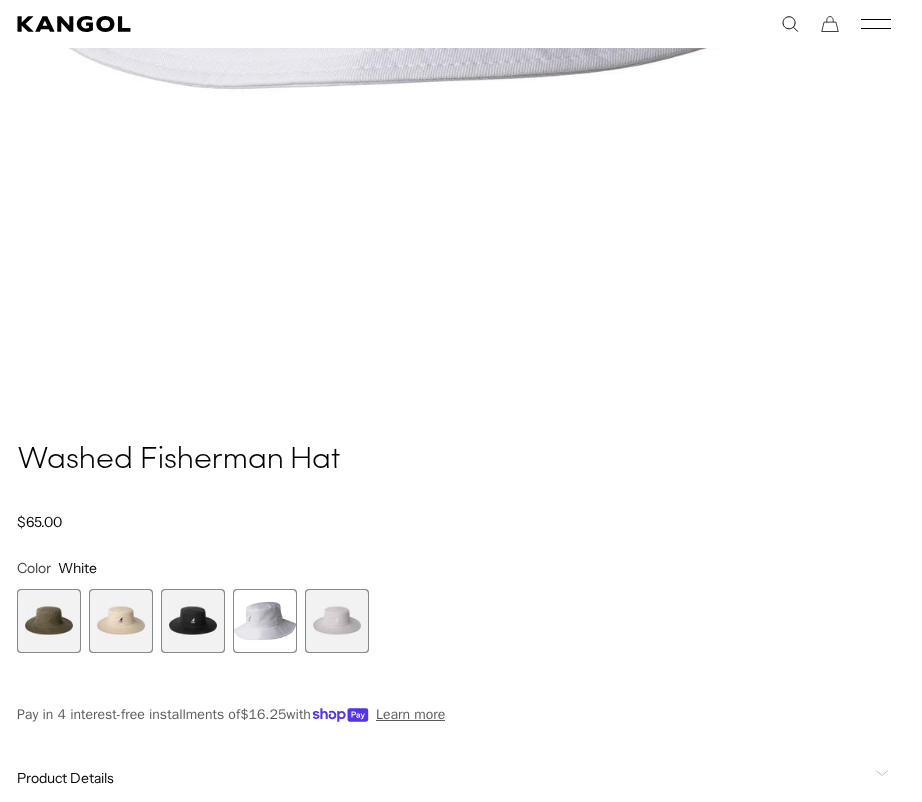 click at bounding box center (337, 621) 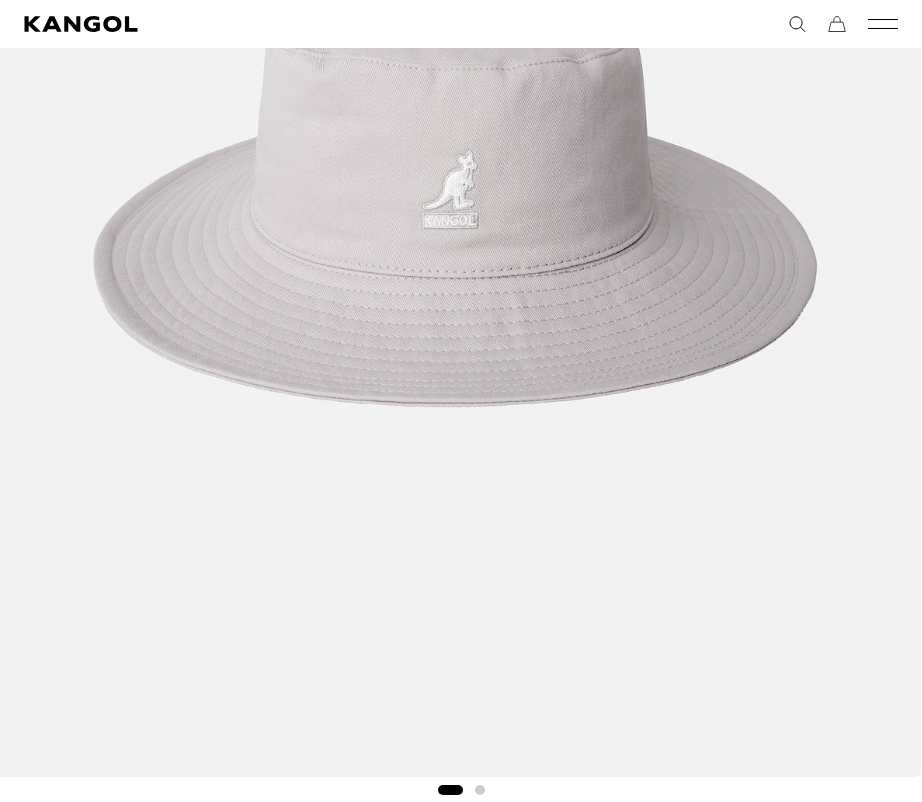 scroll, scrollTop: 555, scrollLeft: 0, axis: vertical 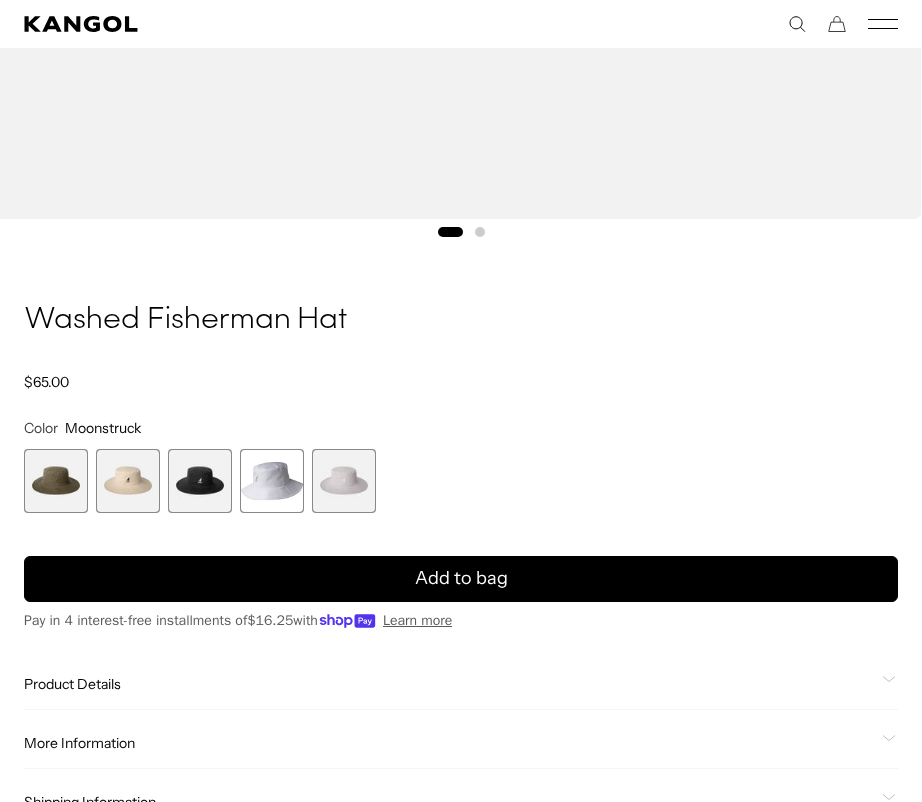 click at bounding box center (56, 481) 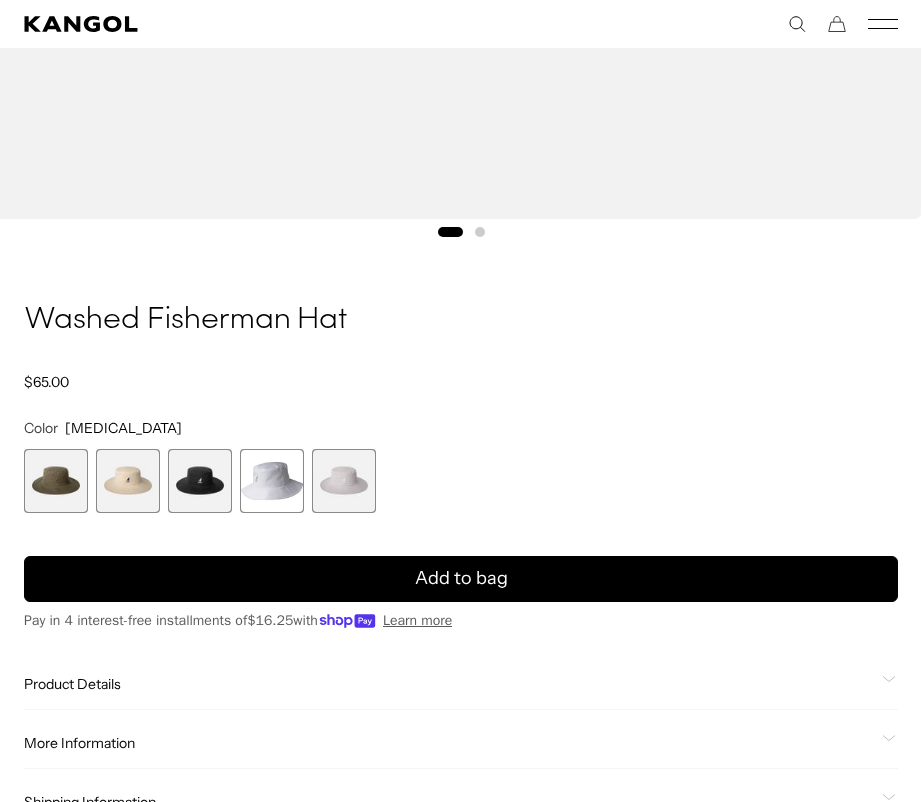 scroll, scrollTop: 0, scrollLeft: 412, axis: horizontal 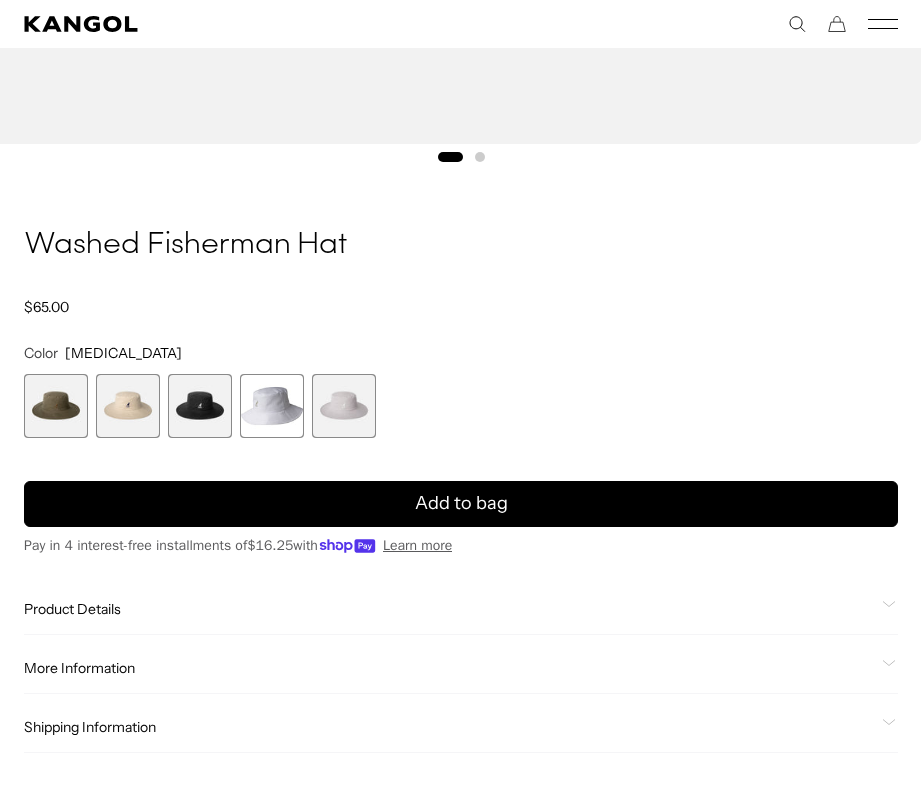 click on "Product Details" 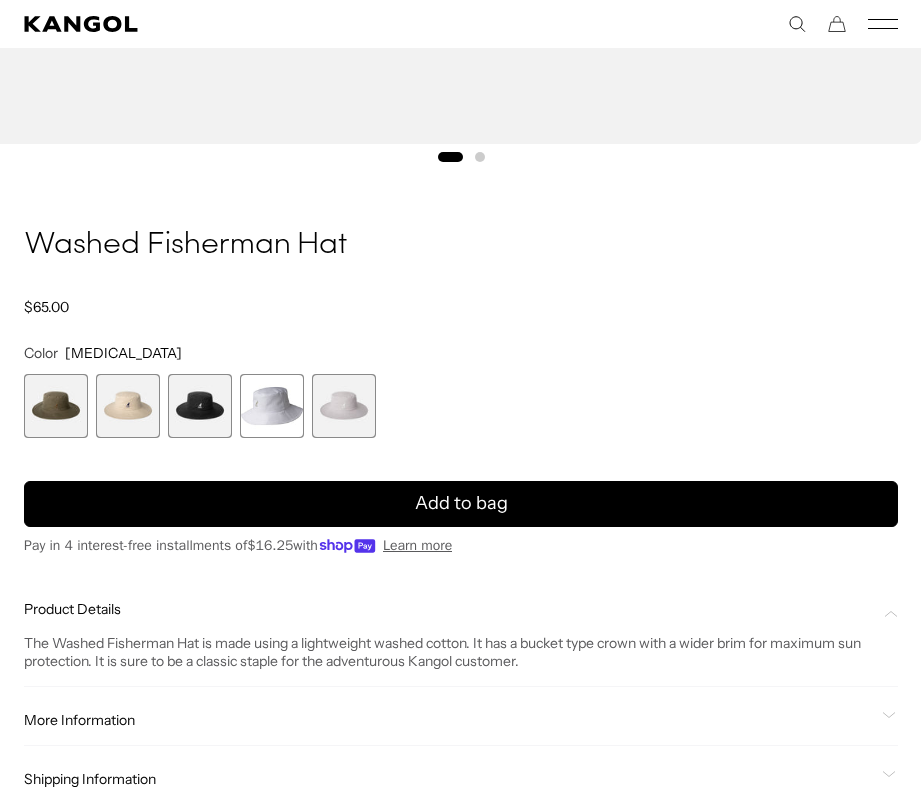 scroll, scrollTop: 0, scrollLeft: 412, axis: horizontal 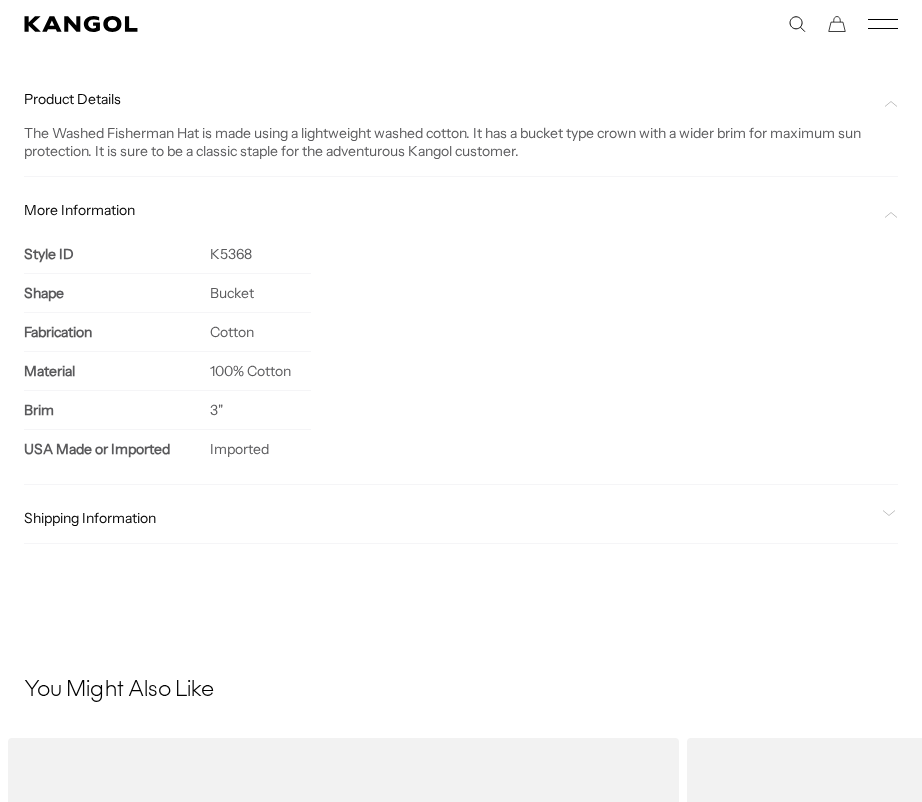 click on "Shipping Information" 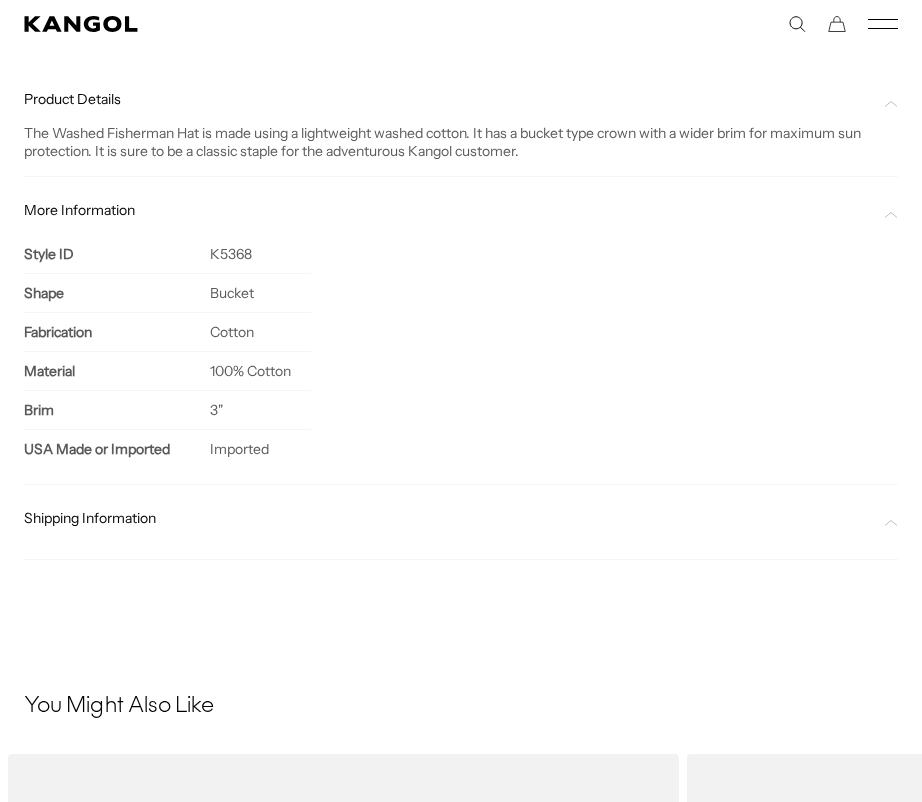 scroll, scrollTop: 0, scrollLeft: 412, axis: horizontal 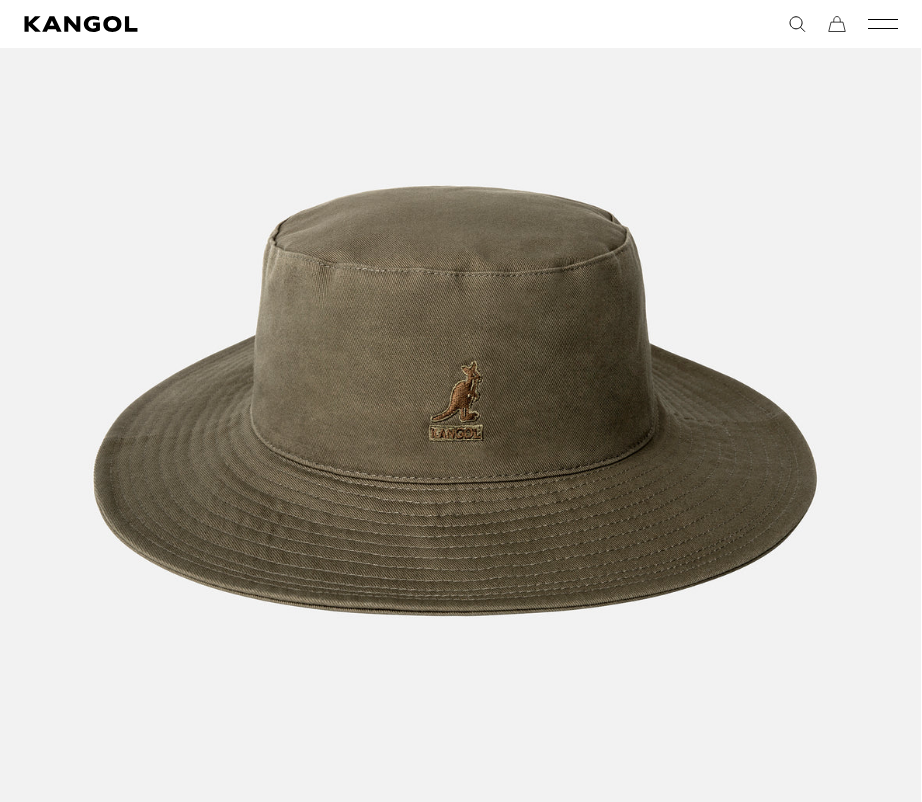 click at bounding box center [455, 401] 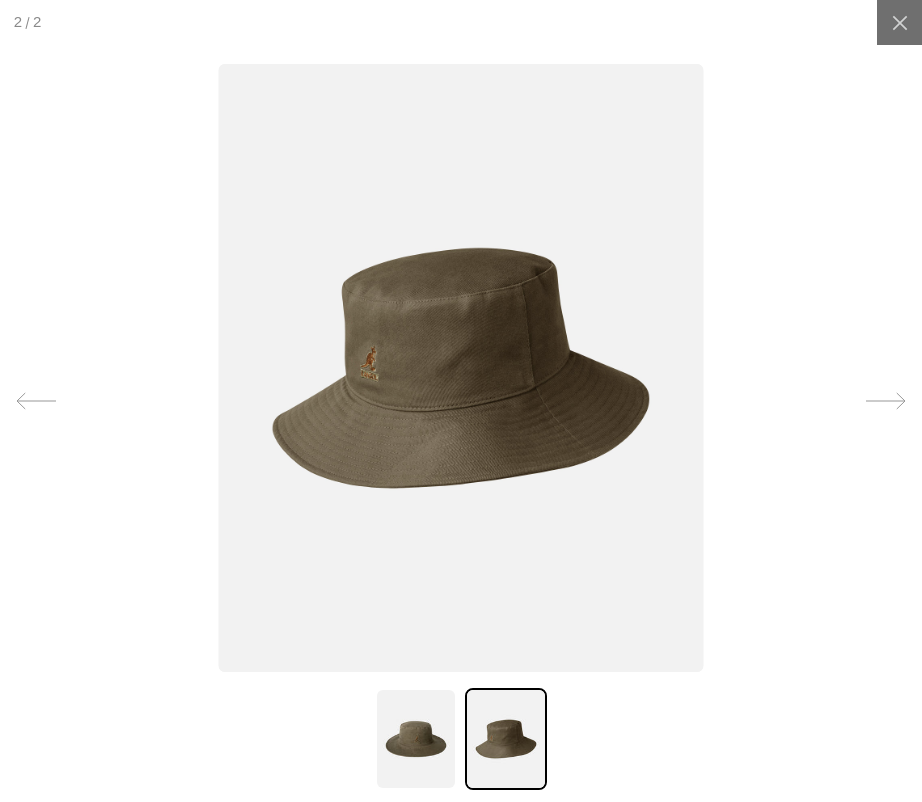 click at bounding box center [506, 739] 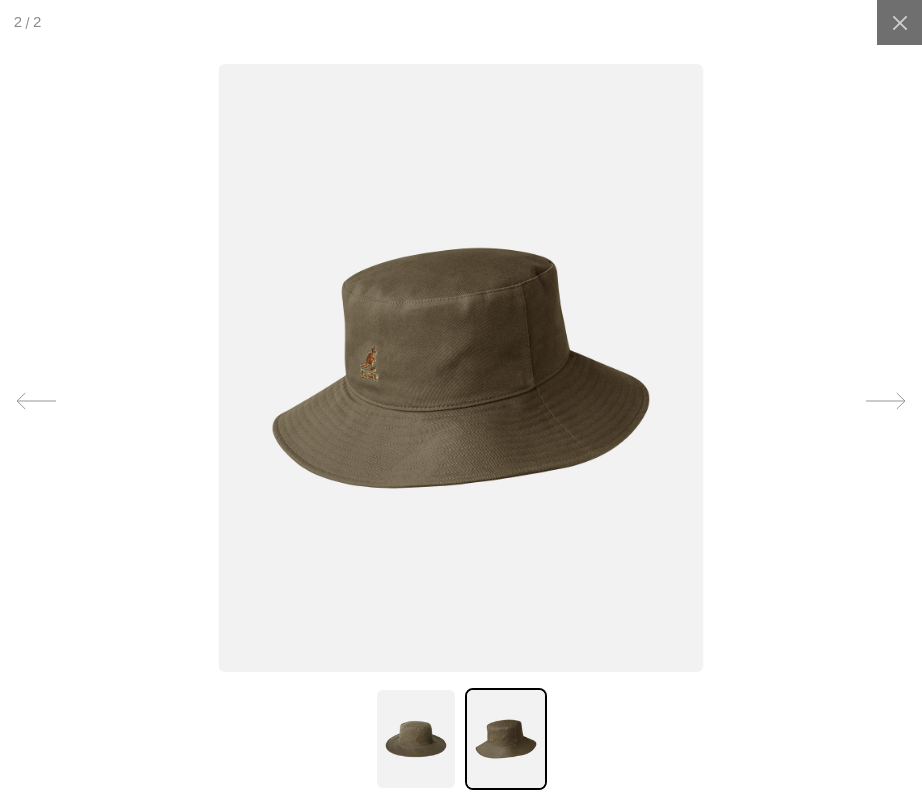 click 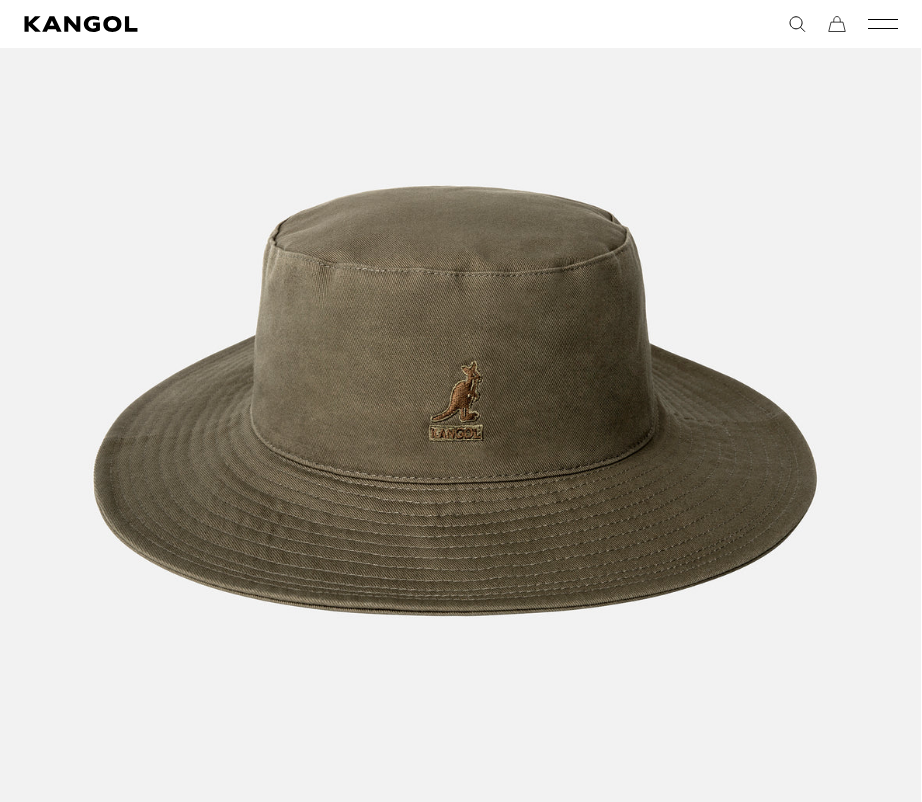 scroll, scrollTop: 0, scrollLeft: 412, axis: horizontal 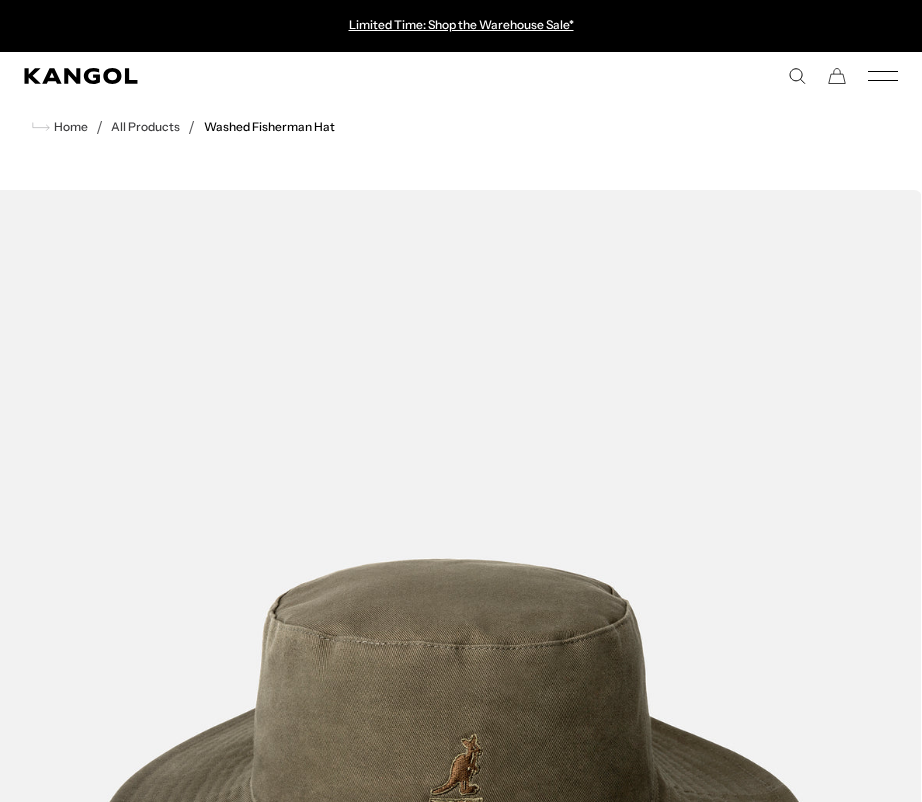 click on "All Products" at bounding box center [145, 127] 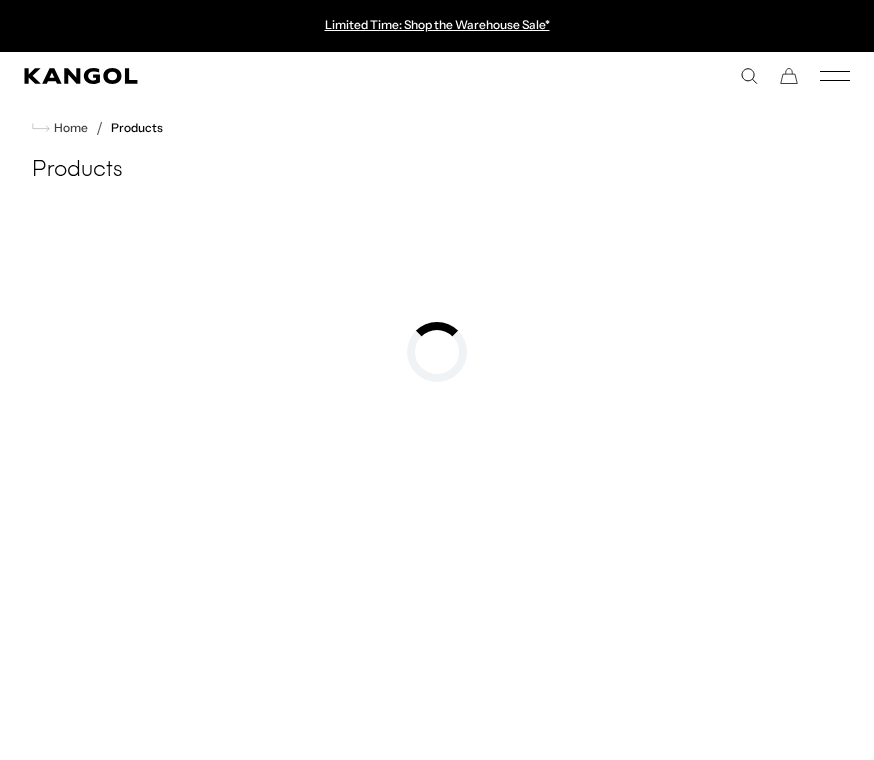 scroll, scrollTop: 0, scrollLeft: 0, axis: both 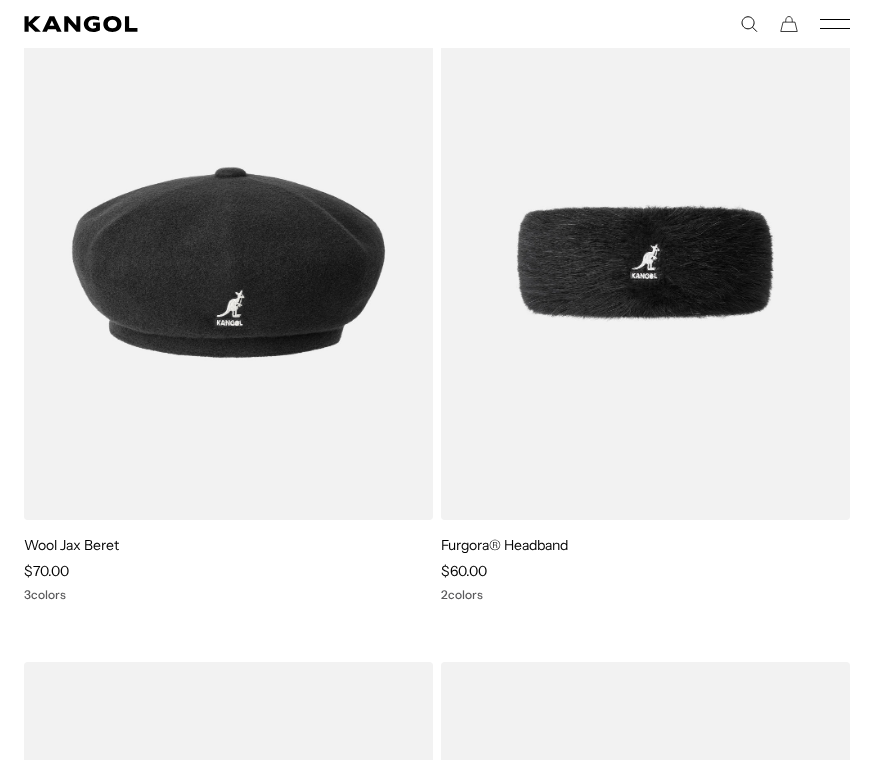 click at bounding box center [0, 0] 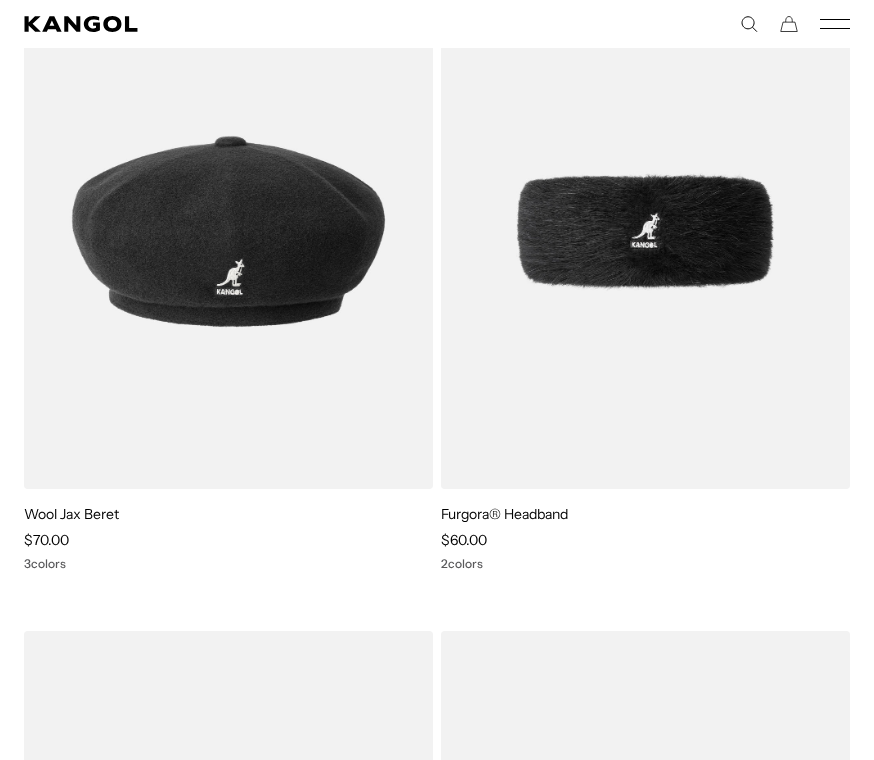 scroll, scrollTop: 0, scrollLeft: 0, axis: both 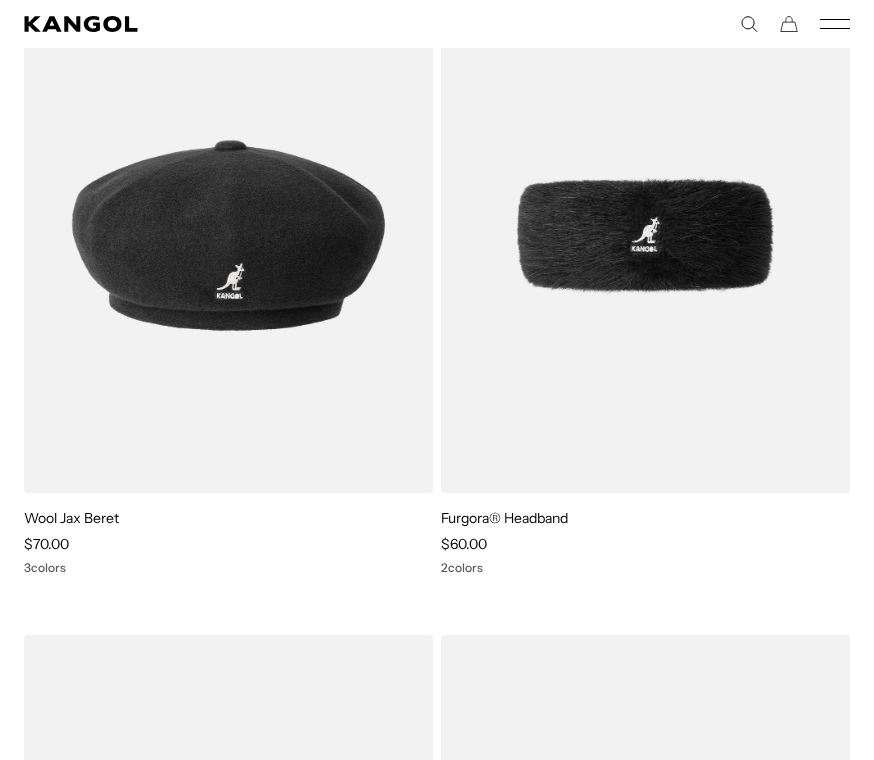 click on "2  colors" at bounding box center (645, 568) 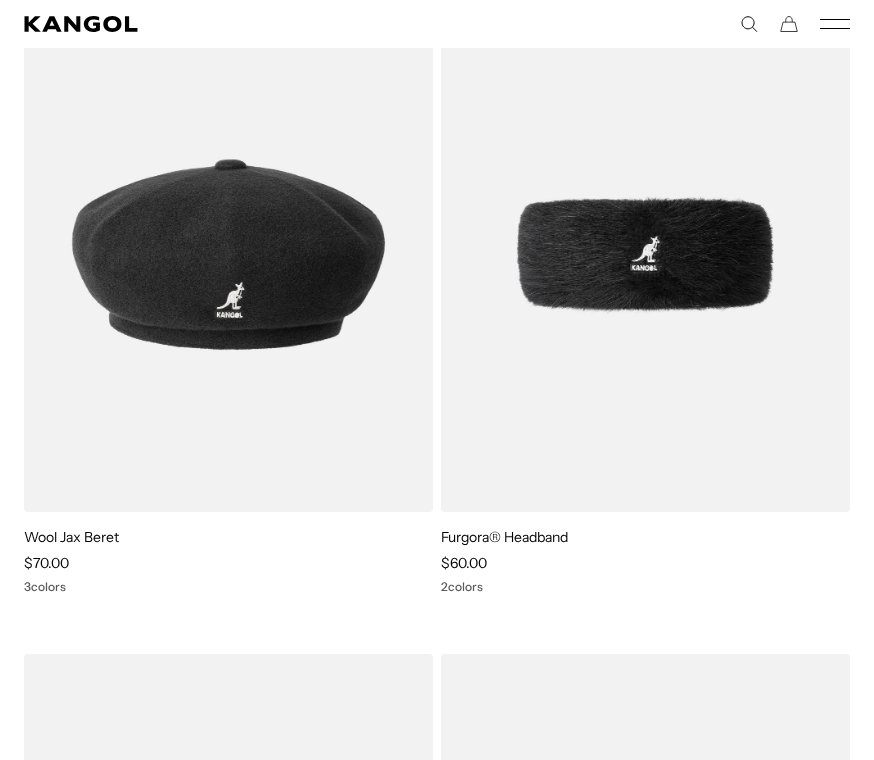 scroll, scrollTop: 4797, scrollLeft: 0, axis: vertical 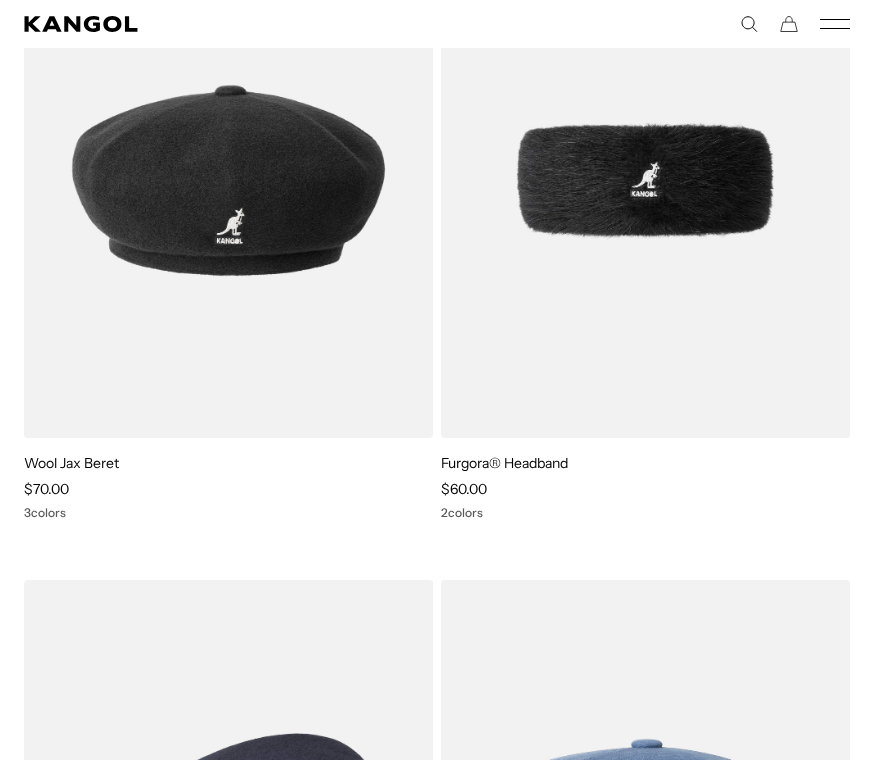 click on "2  colors" at bounding box center [645, 514] 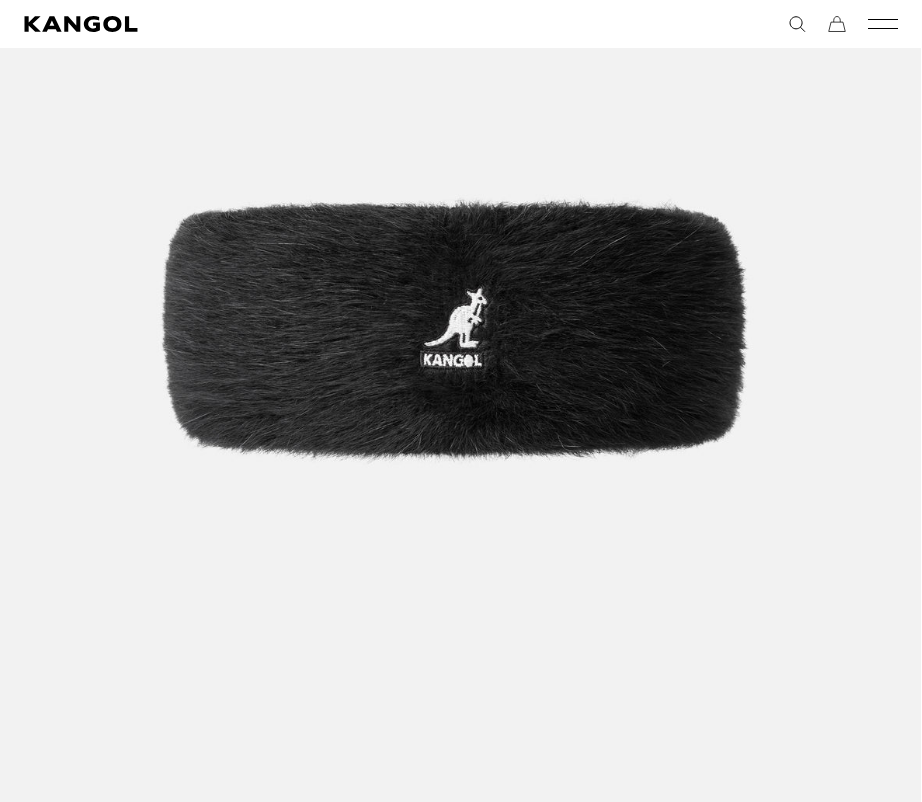scroll, scrollTop: 452, scrollLeft: 0, axis: vertical 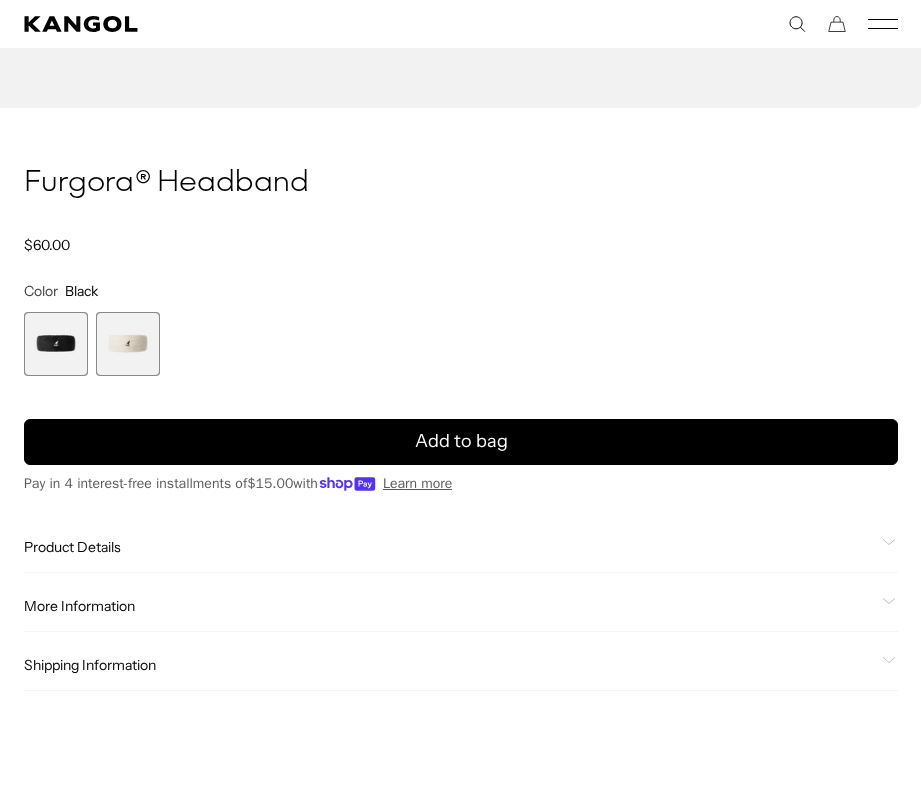 click on "Home
/
All Products
/
Furgora® Headband
Furgora® Headband
Regular price
$60.00
Regular price
Sale price
$60.00
Color
Black
Previous
Next
Black
Variant sold out or unavailable
Cream
Variant sold out or unavailable" at bounding box center (461, 427) 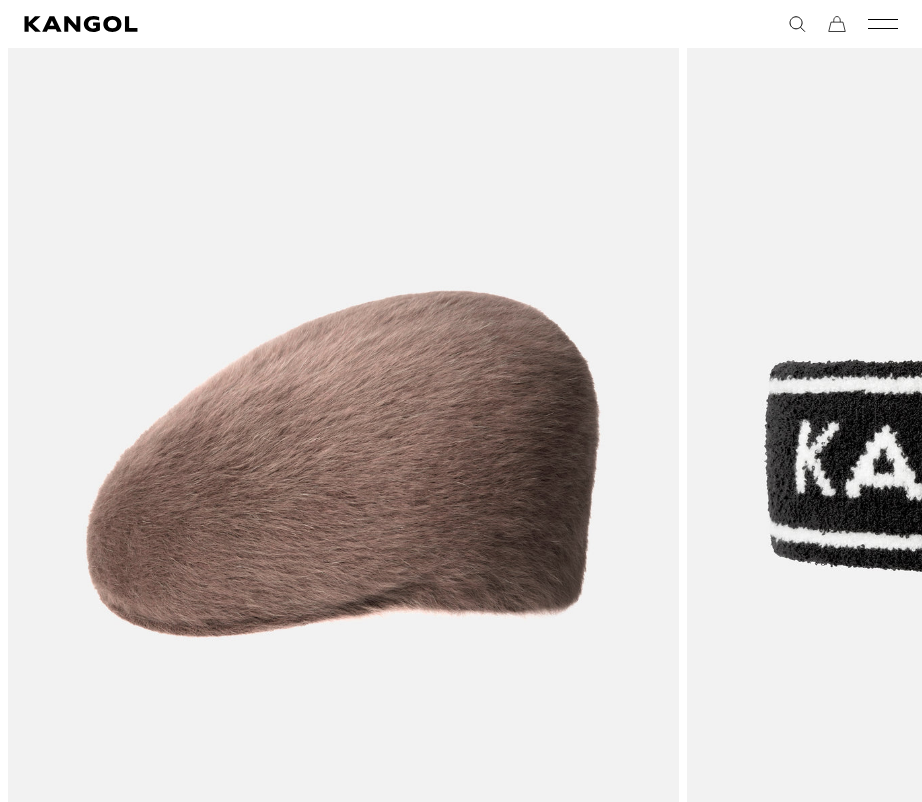 scroll, scrollTop: 2117, scrollLeft: 0, axis: vertical 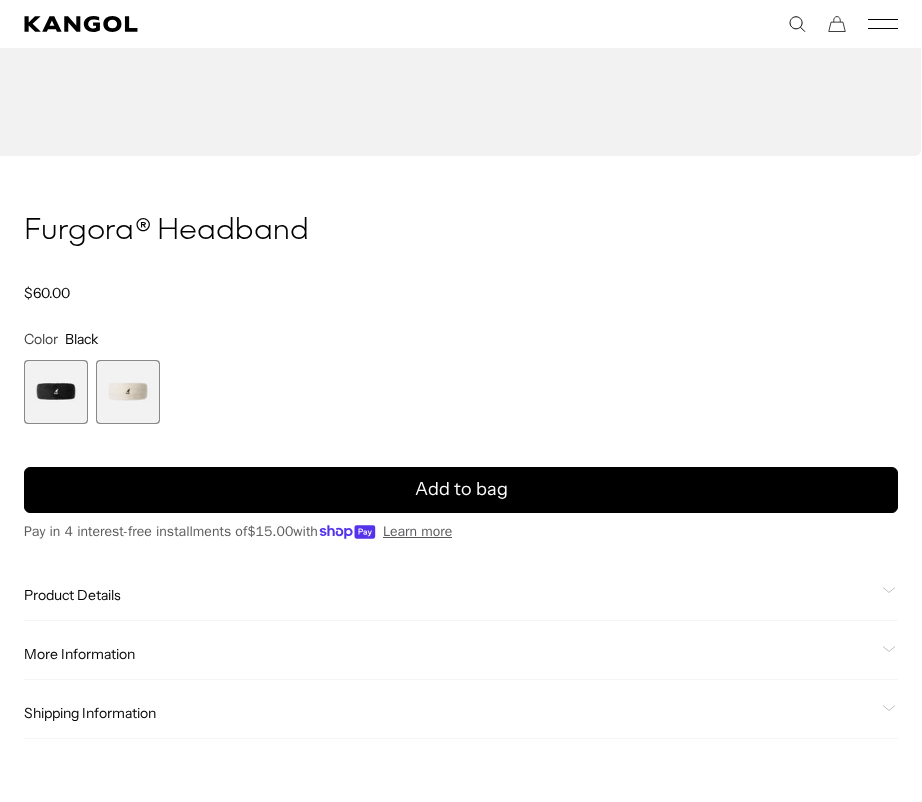 click at bounding box center [128, 392] 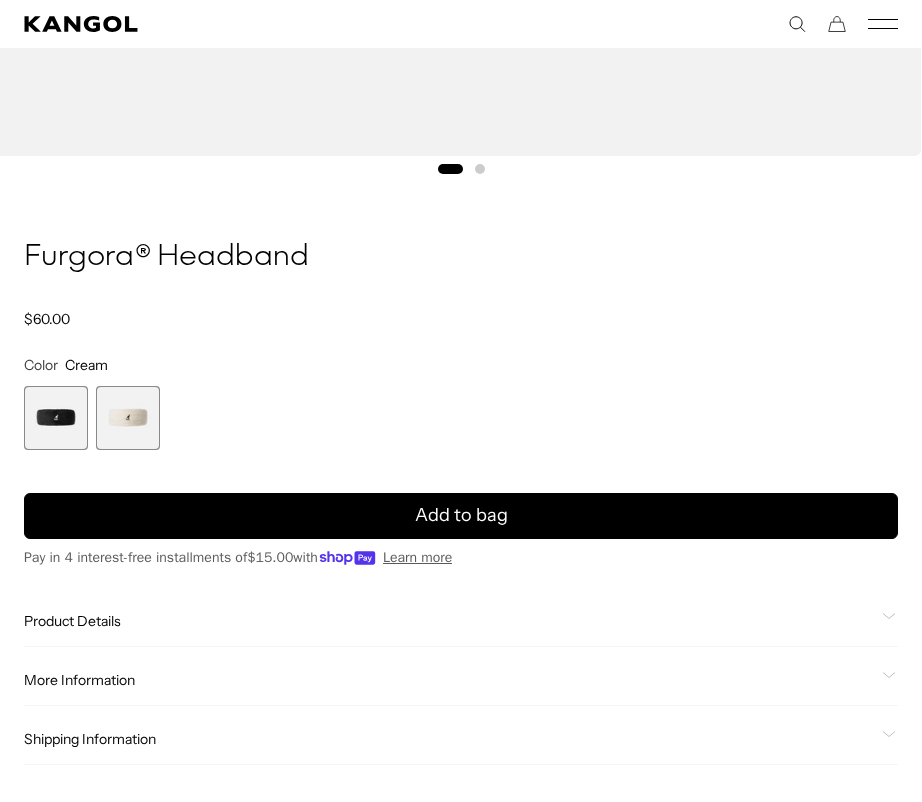 scroll, scrollTop: 0, scrollLeft: 0, axis: both 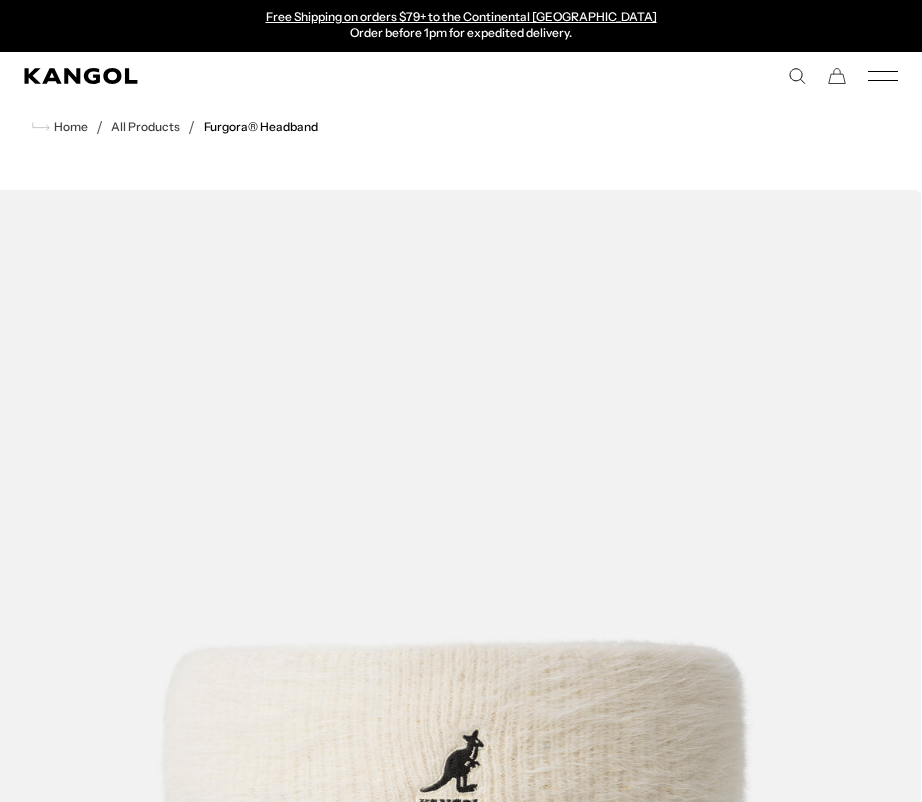 click 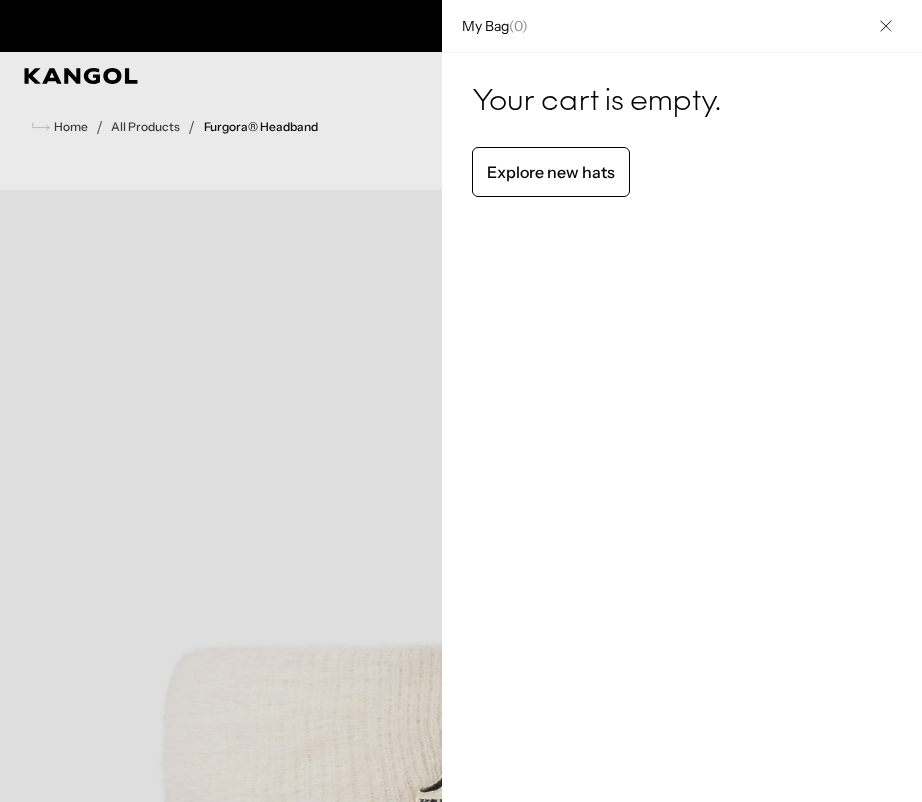 scroll, scrollTop: 0, scrollLeft: 0, axis: both 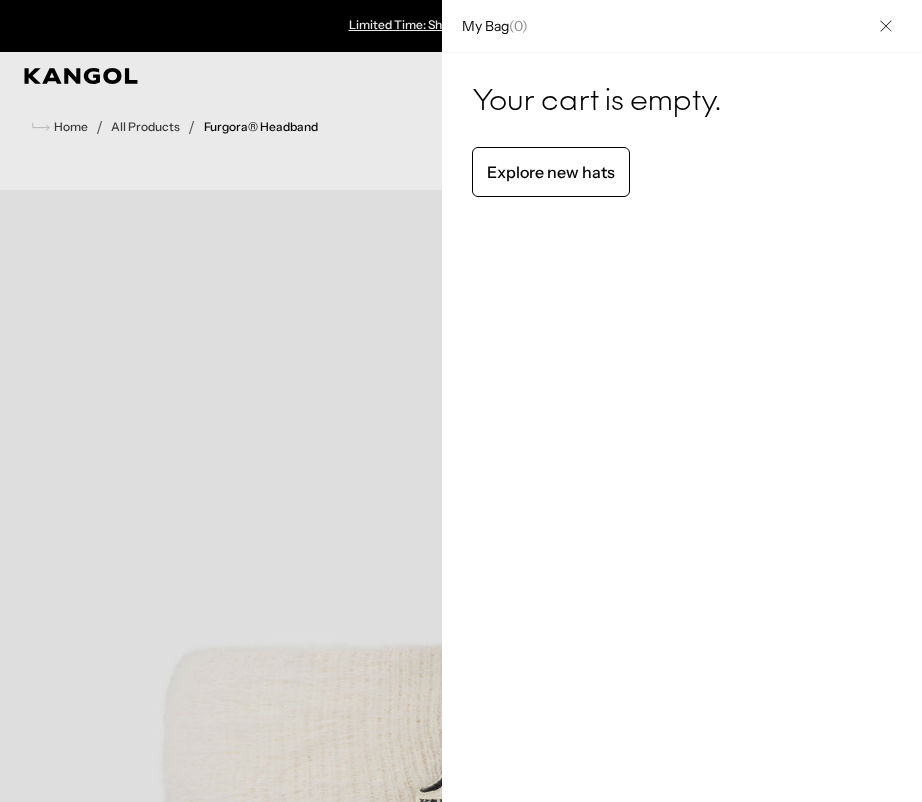 click on "Explore new hats" at bounding box center [551, 172] 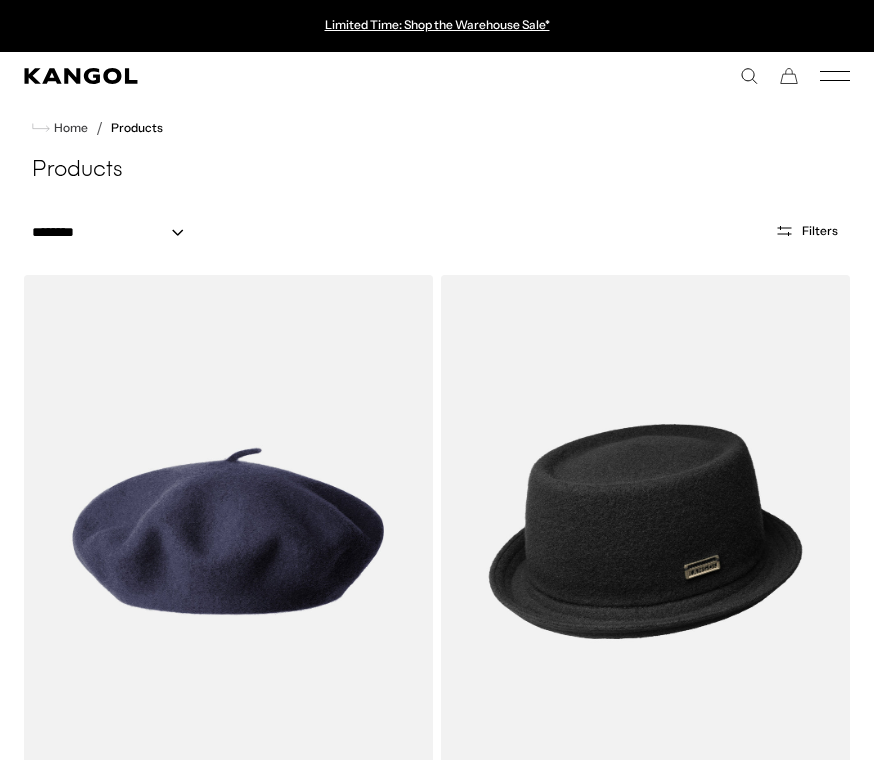 scroll, scrollTop: 0, scrollLeft: 0, axis: both 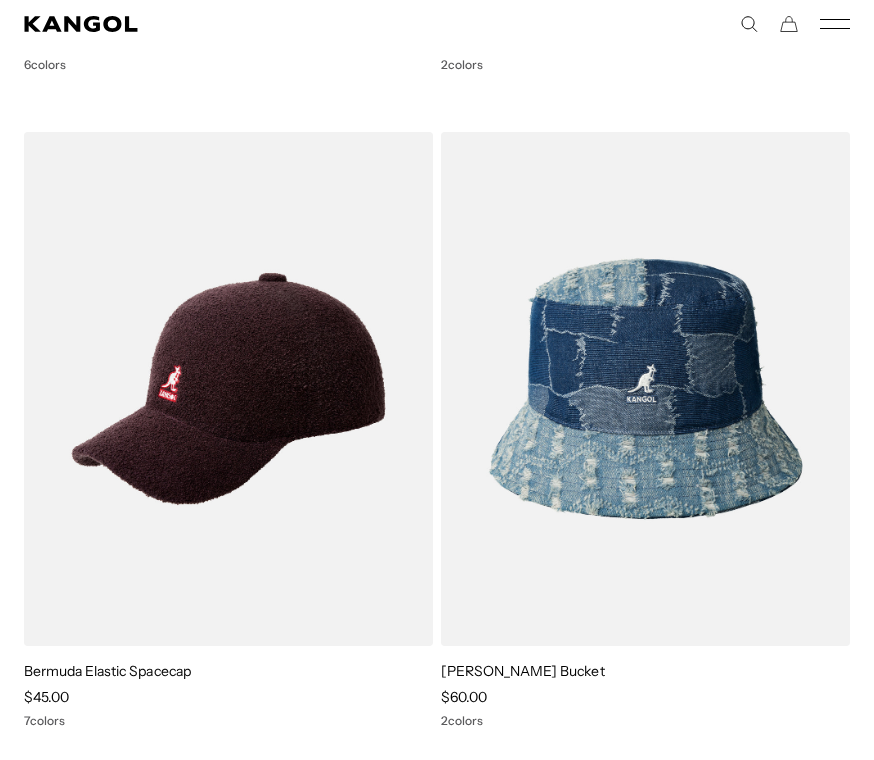 click at bounding box center (0, 0) 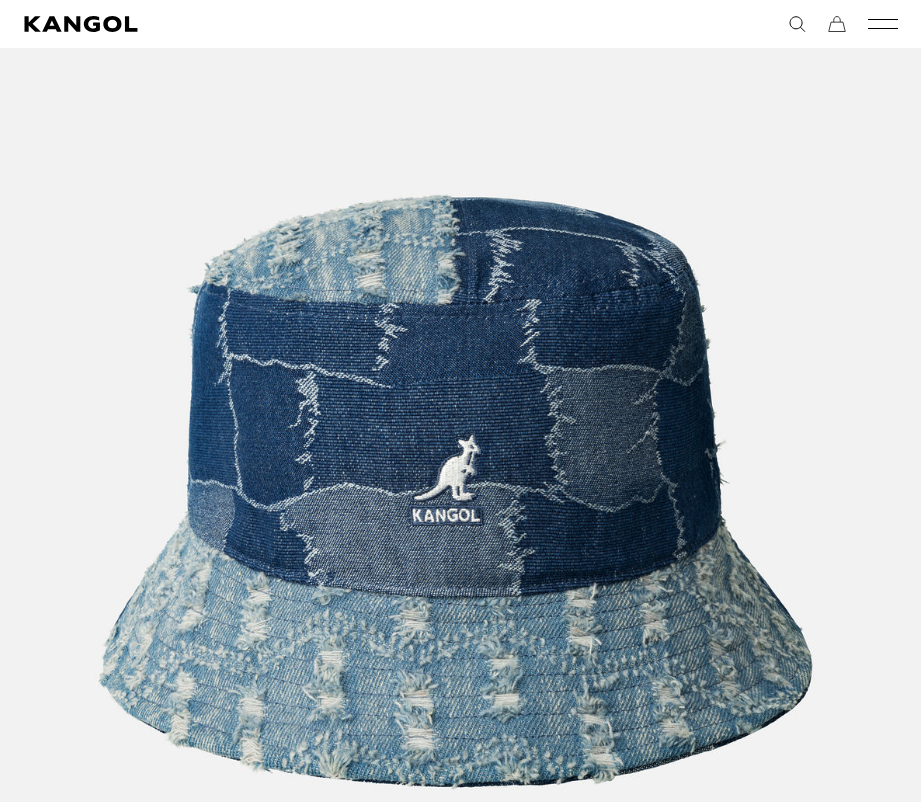 scroll, scrollTop: 327, scrollLeft: 0, axis: vertical 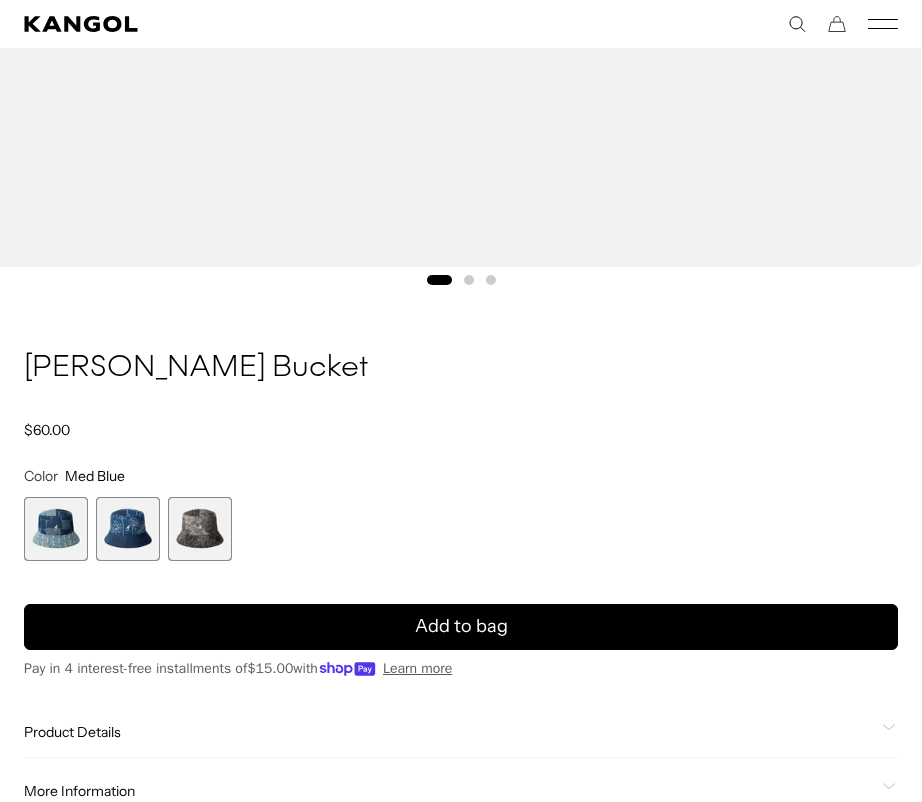 click at bounding box center (128, 529) 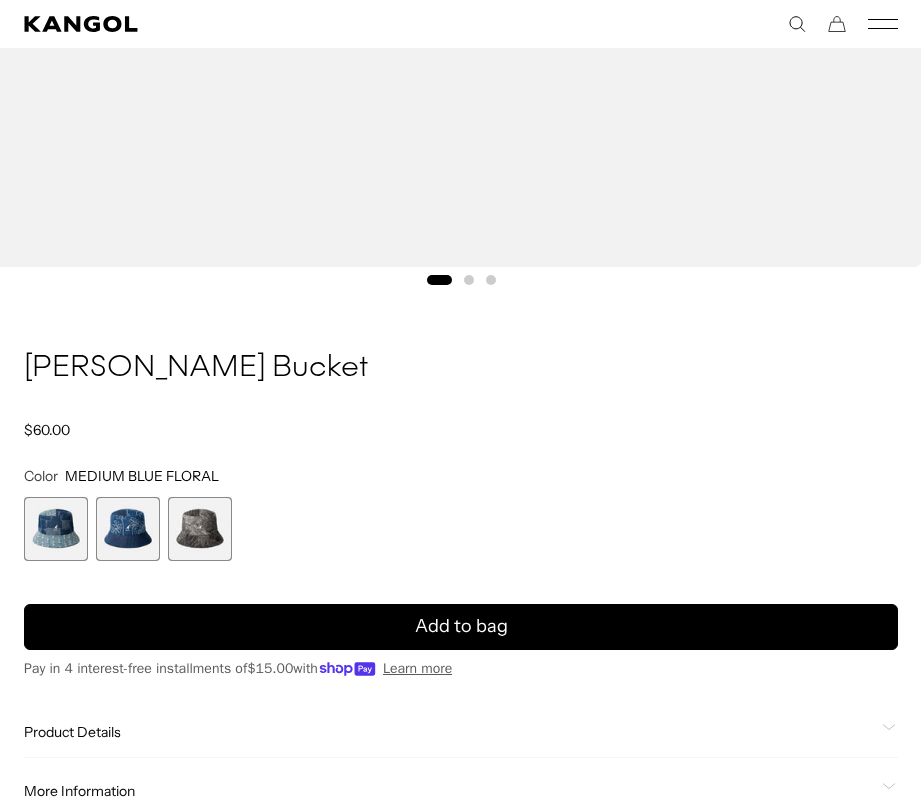 scroll, scrollTop: 0, scrollLeft: 412, axis: horizontal 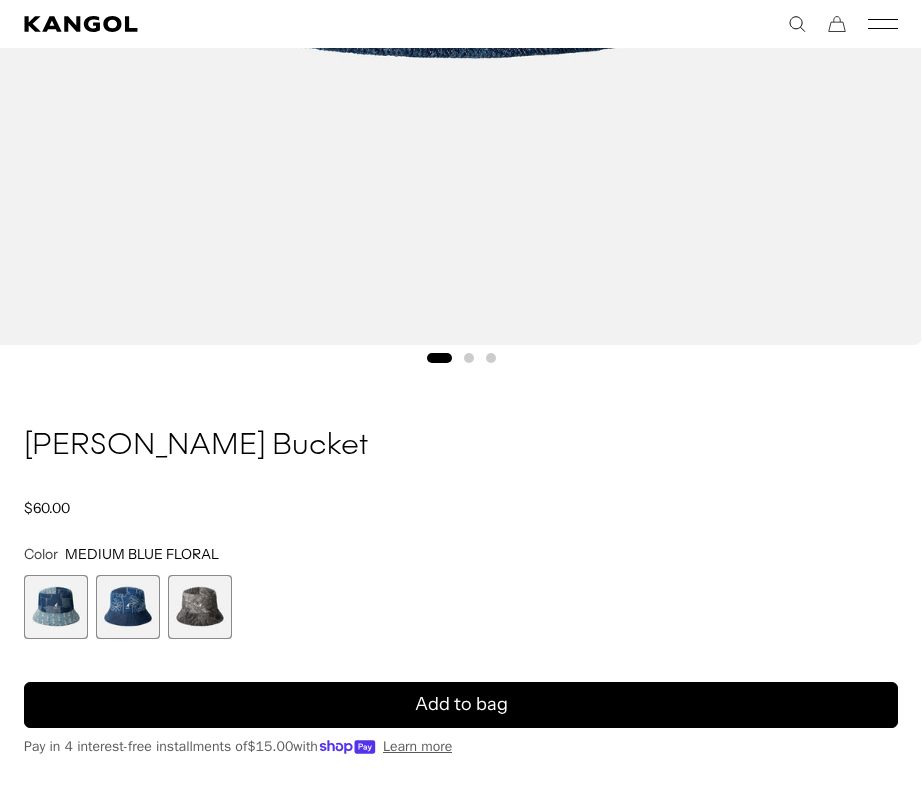 click on "Med Blue
Variant sold out or unavailable
MEDIUM BLUE FLORAL
Variant sold out or unavailable
Black Trompe L'Oeil
Variant sold out or unavailable" at bounding box center [441, 607] 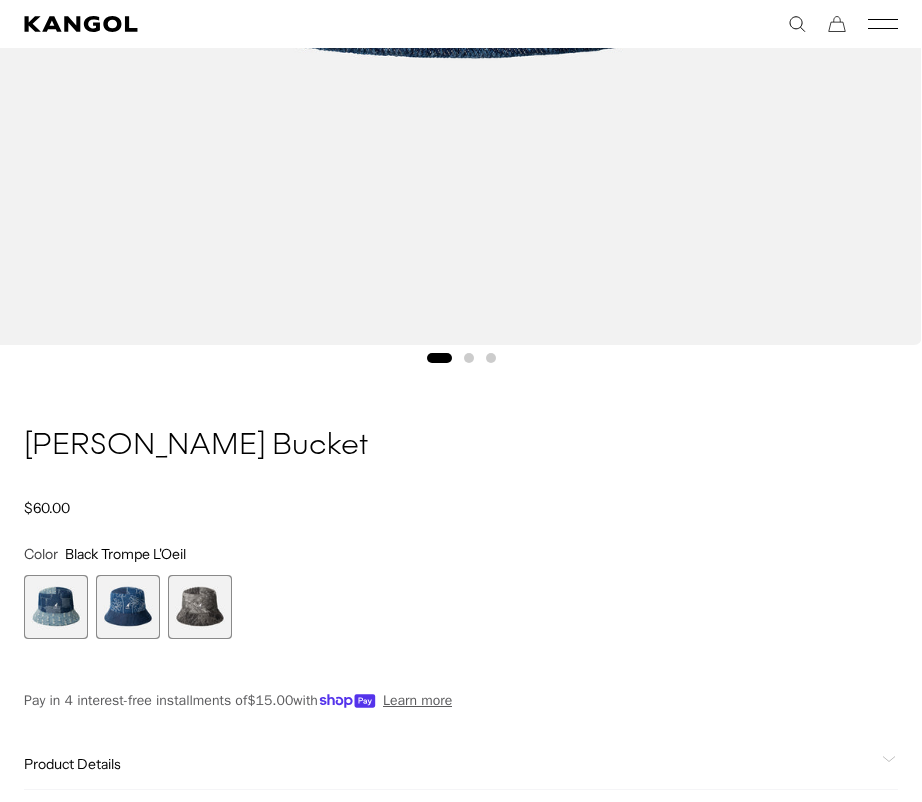 scroll, scrollTop: 0, scrollLeft: 0, axis: both 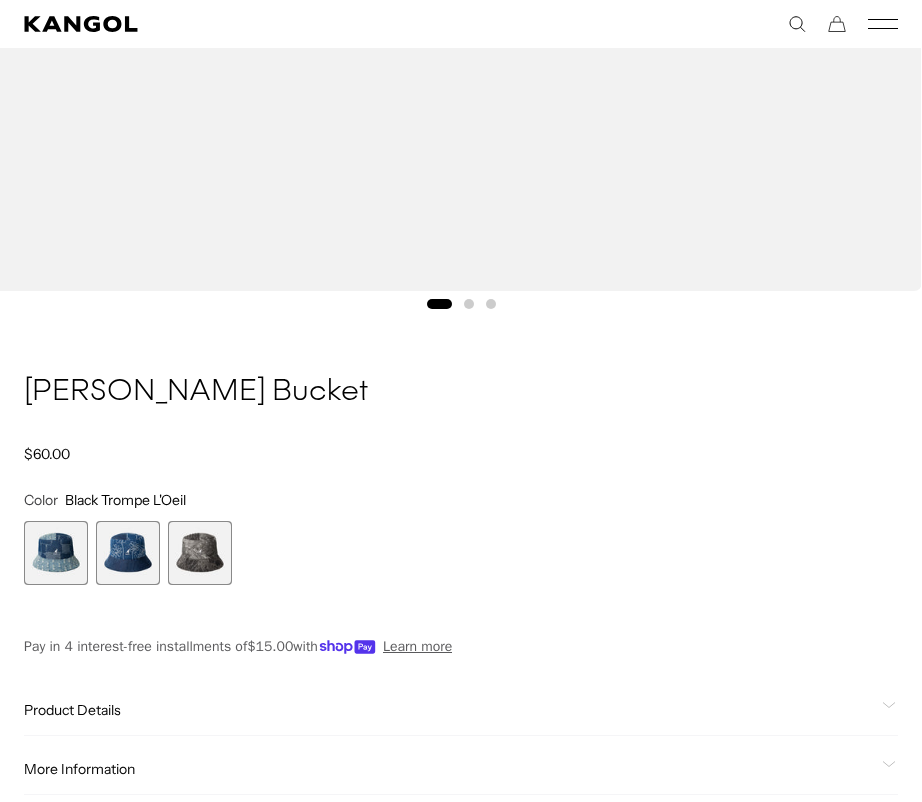 click at bounding box center (56, 553) 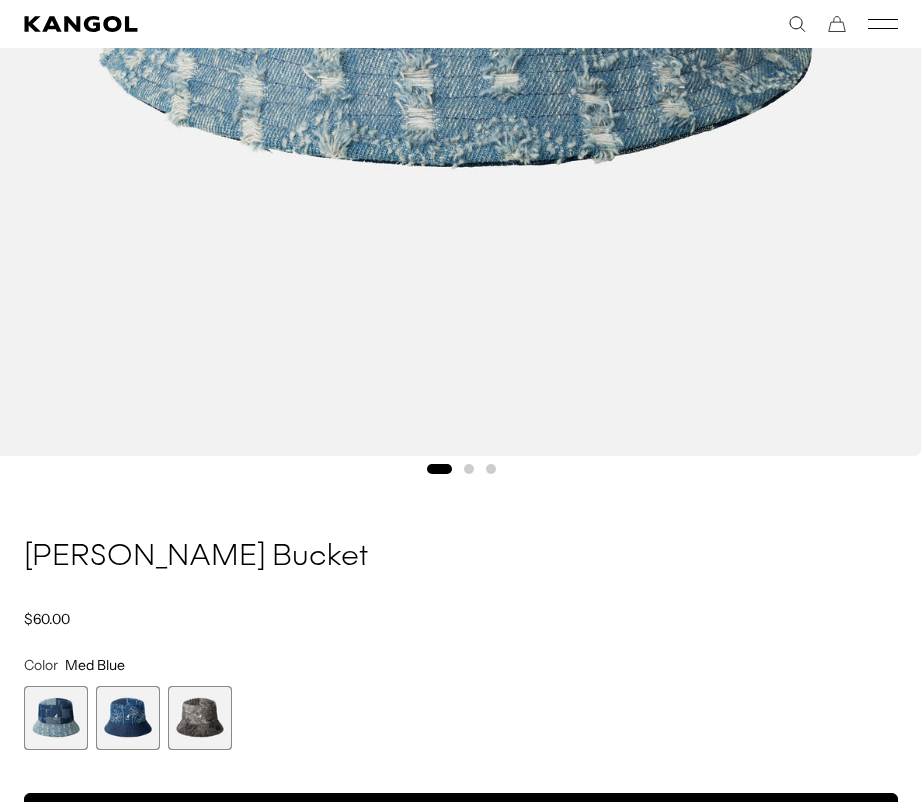 click at bounding box center (128, 718) 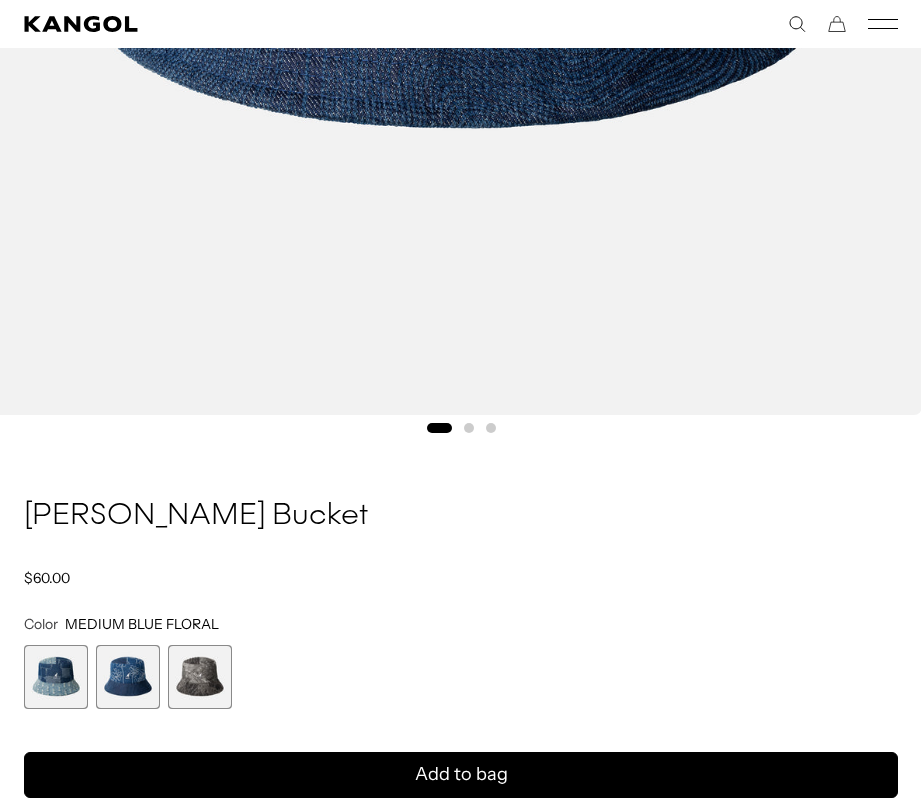click at bounding box center (56, 677) 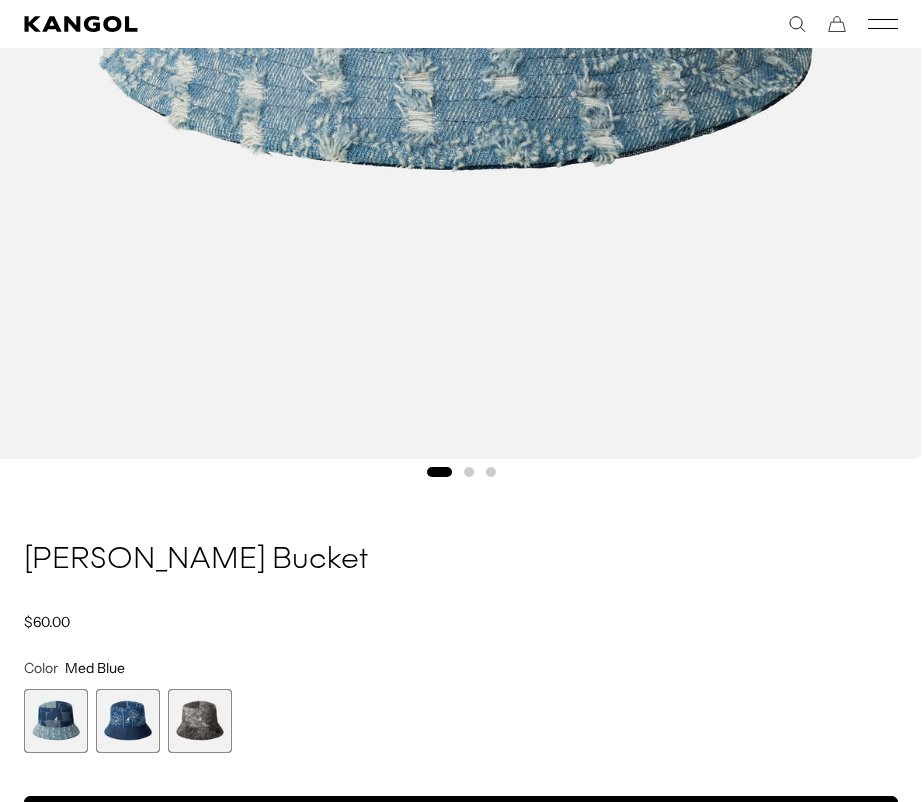 click at bounding box center (128, 721) 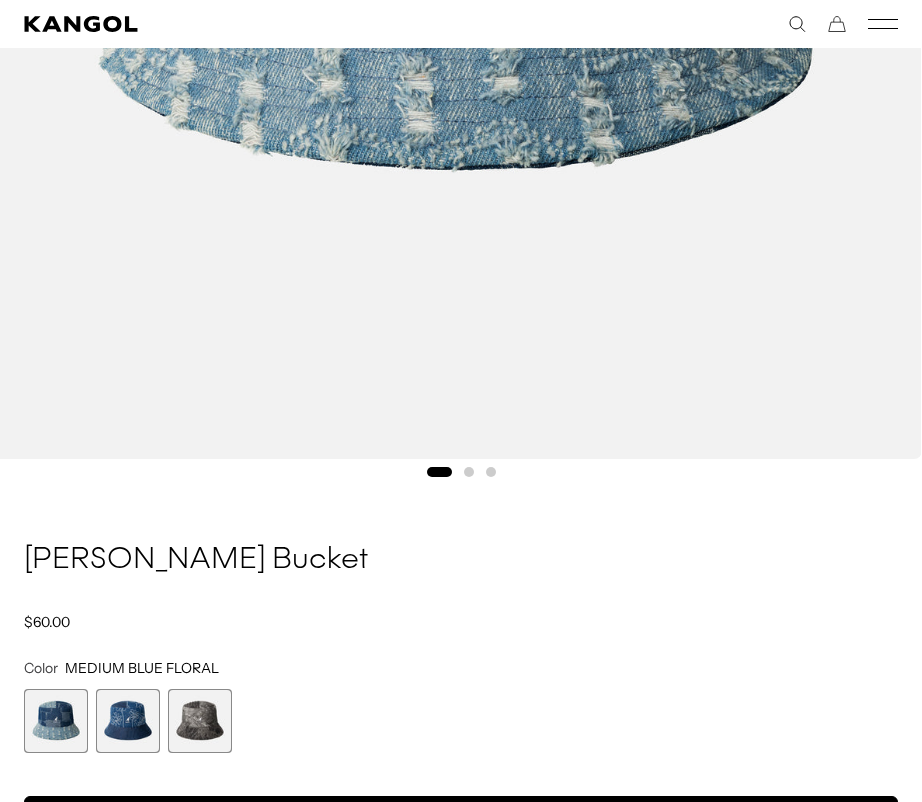 click at bounding box center [128, 721] 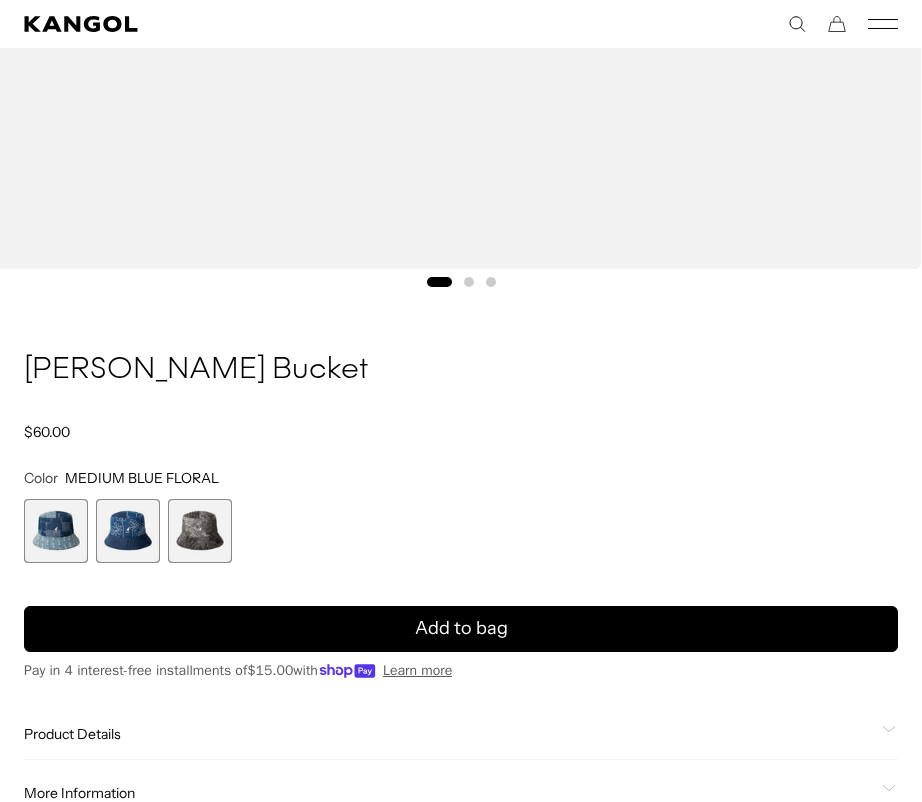 click at bounding box center [56, 531] 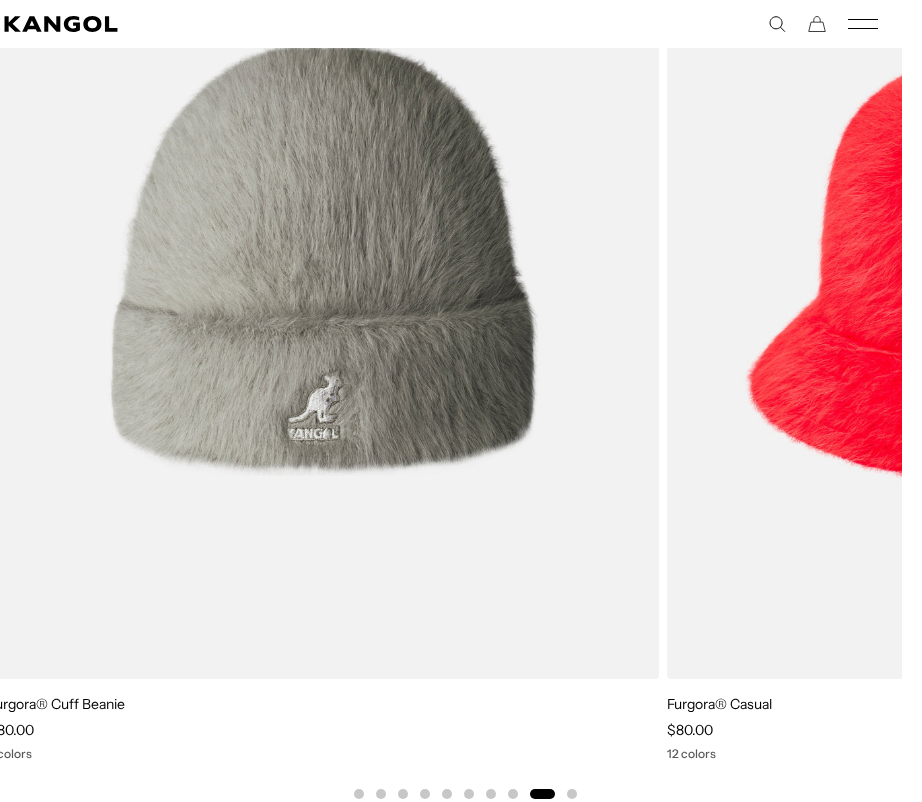 scroll, scrollTop: 0, scrollLeft: 0, axis: both 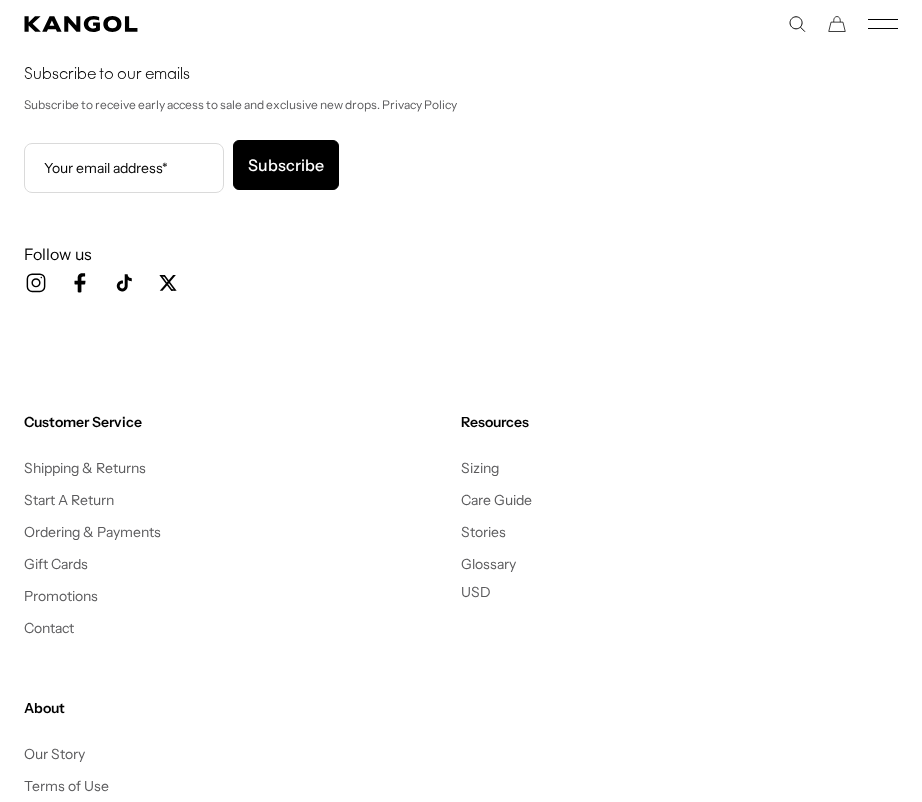 click on "Sizing" at bounding box center (679, 467) 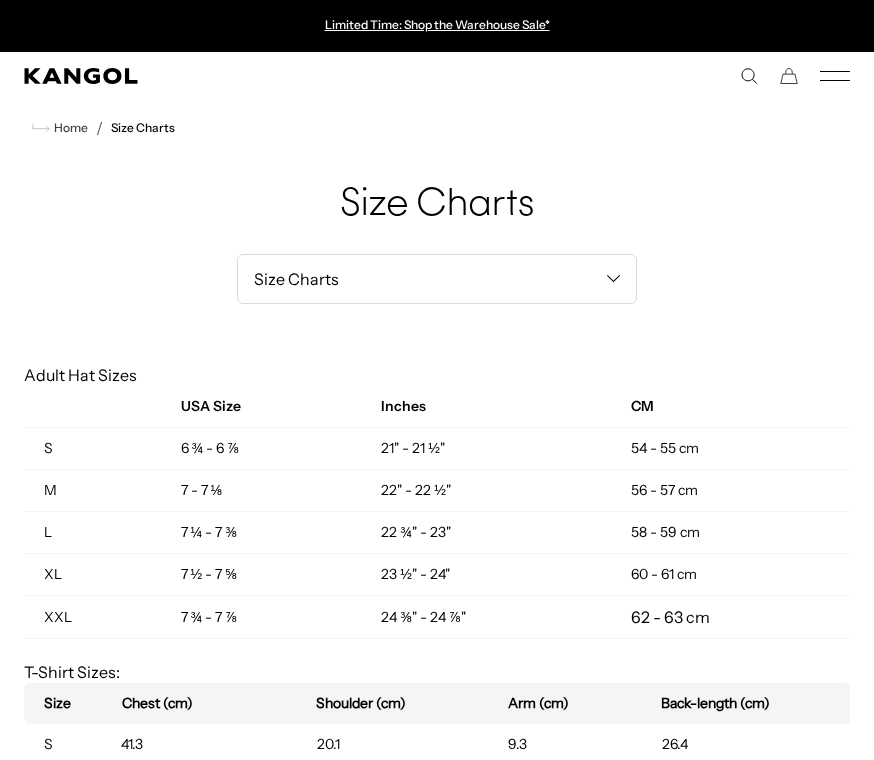 scroll, scrollTop: 0, scrollLeft: 0, axis: both 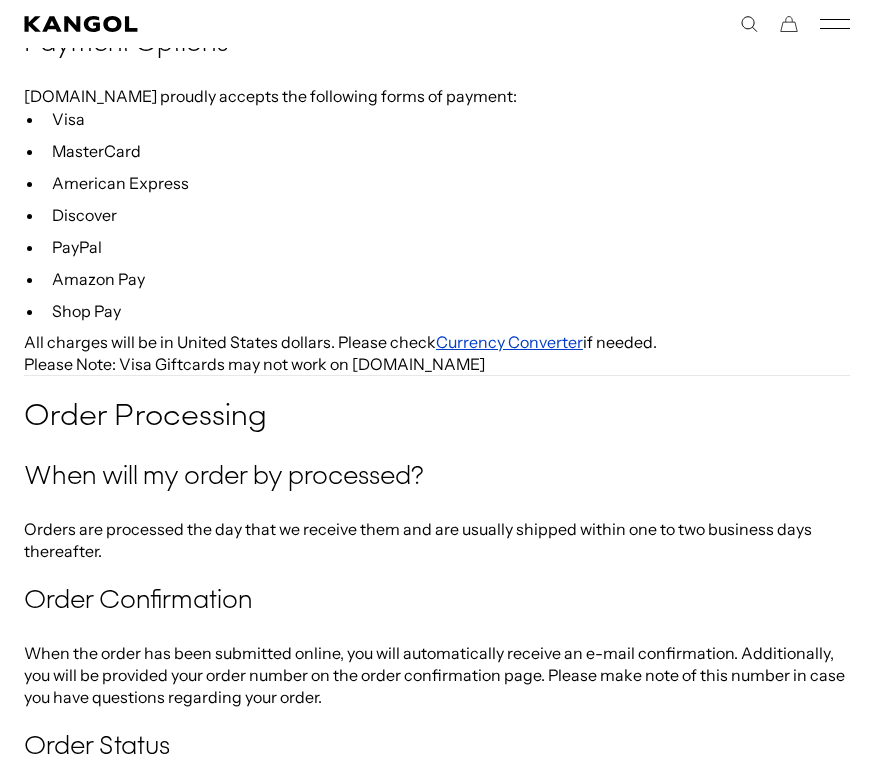 click on "Currency Converter" at bounding box center [509, 342] 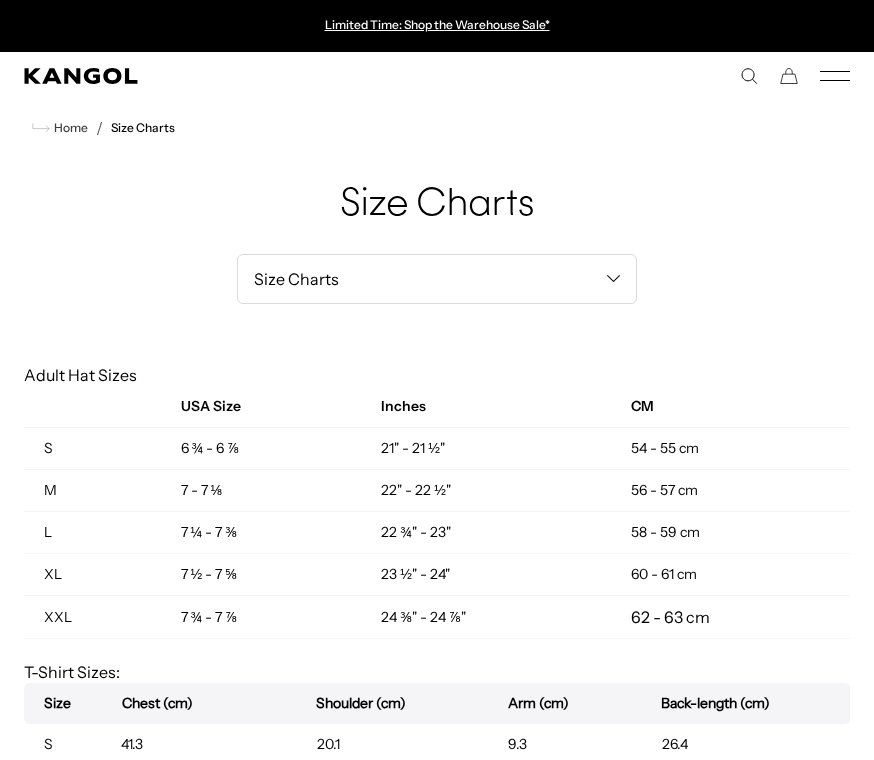 scroll, scrollTop: 0, scrollLeft: 0, axis: both 